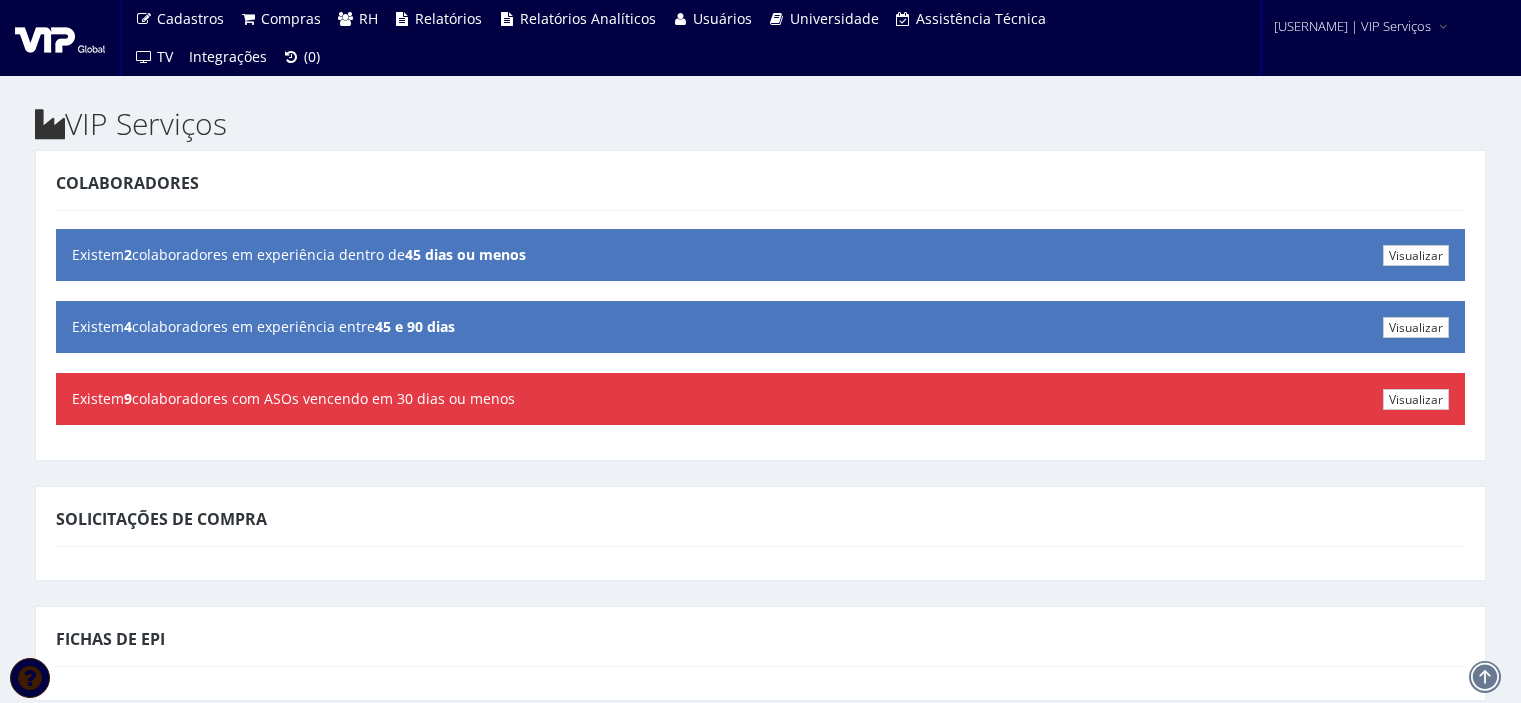 scroll, scrollTop: 0, scrollLeft: 0, axis: both 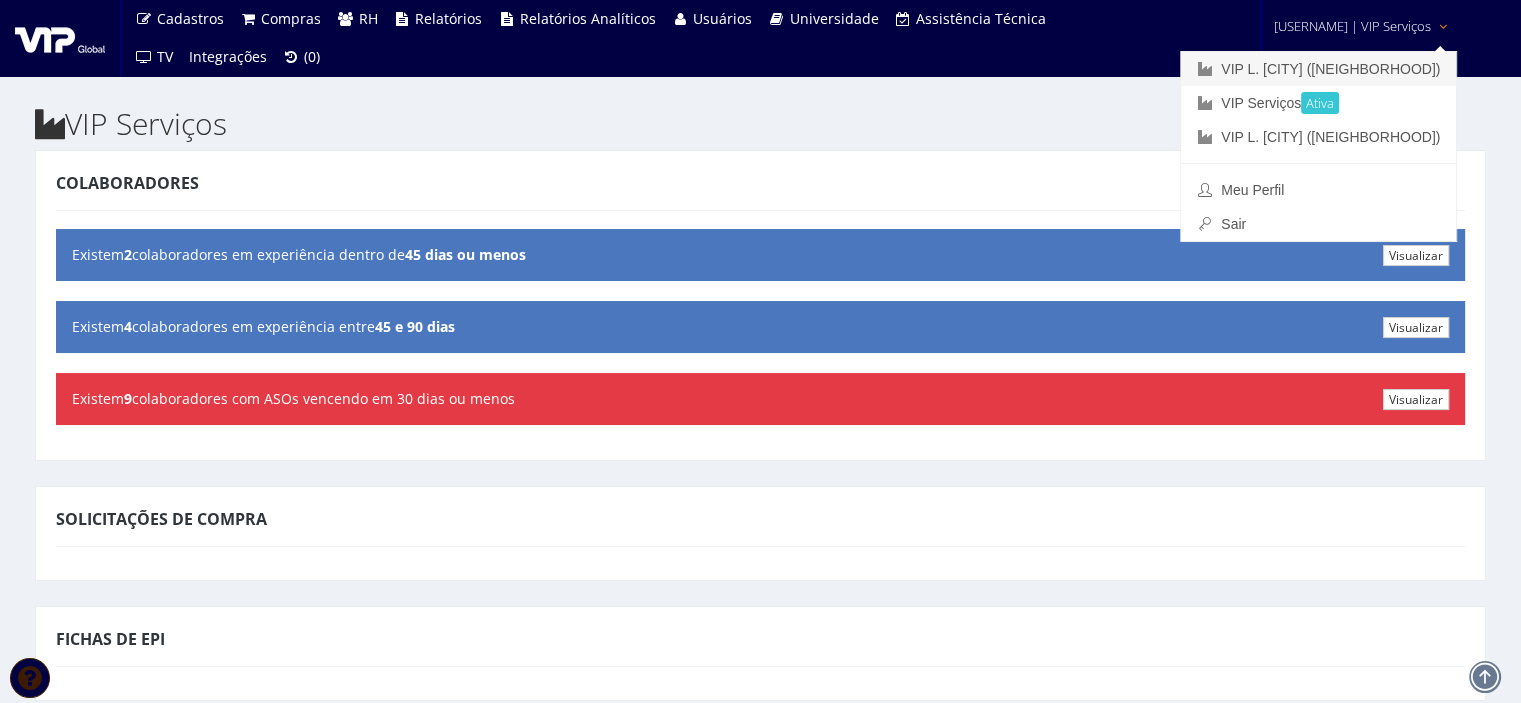 click on "VIP L. Sergipe ([CITY])" at bounding box center (1318, 69) 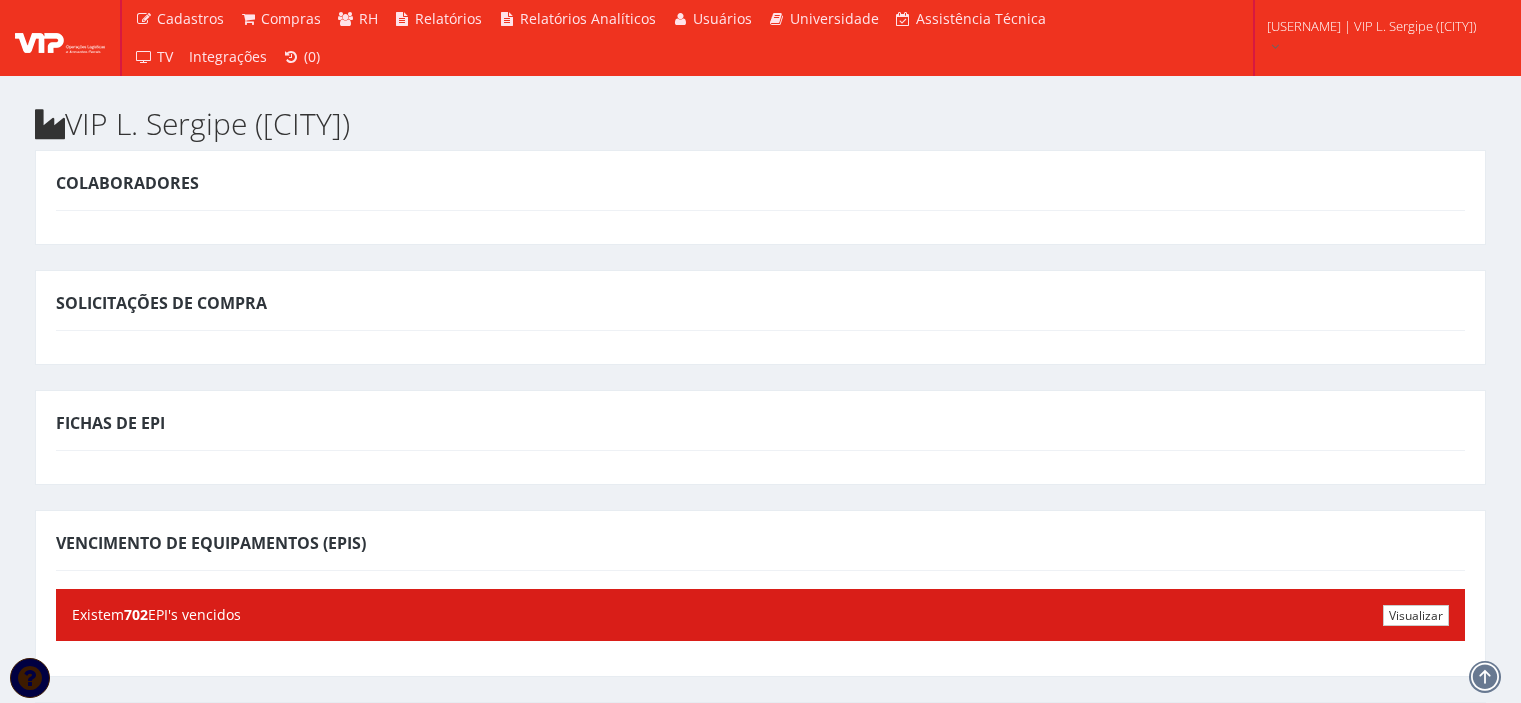 scroll, scrollTop: 0, scrollLeft: 0, axis: both 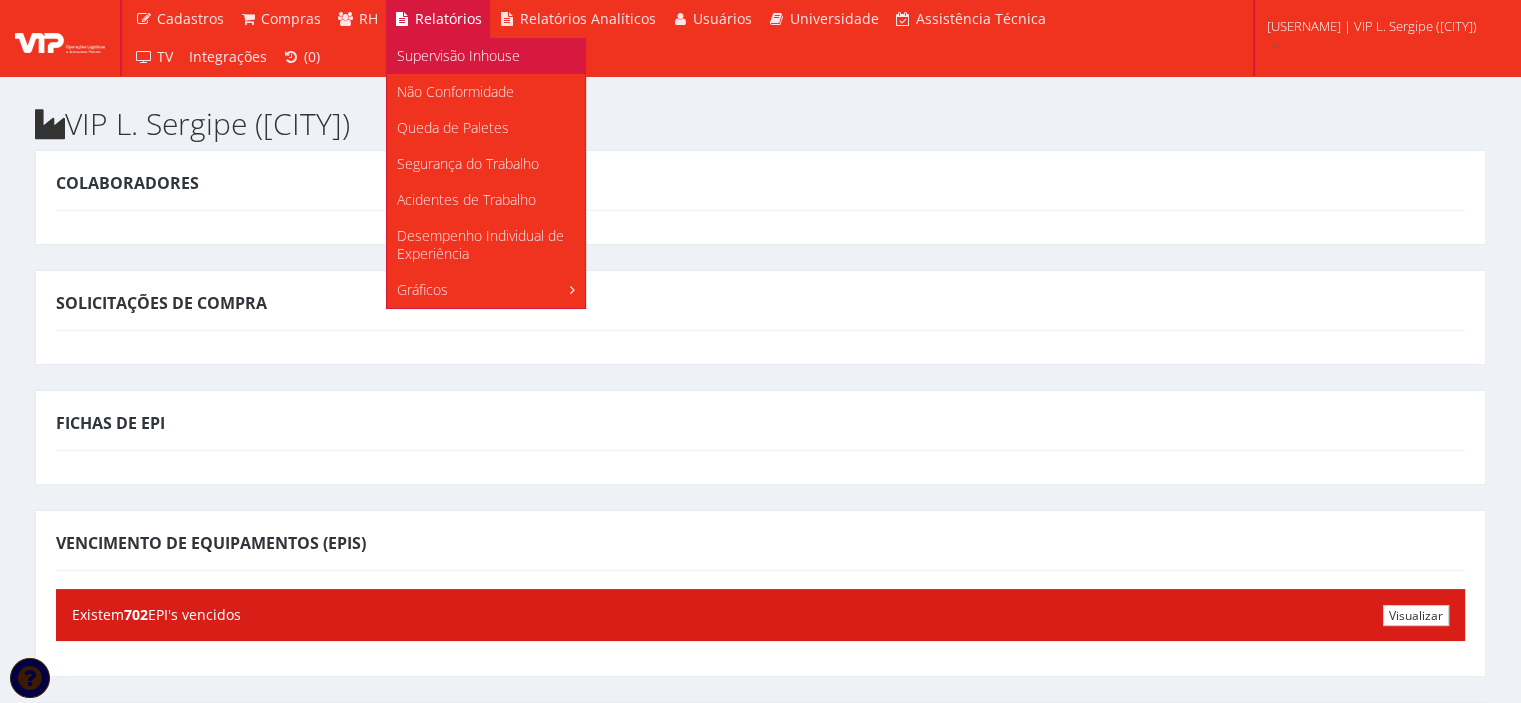 click on "Supervisão Inhouse" at bounding box center [458, 55] 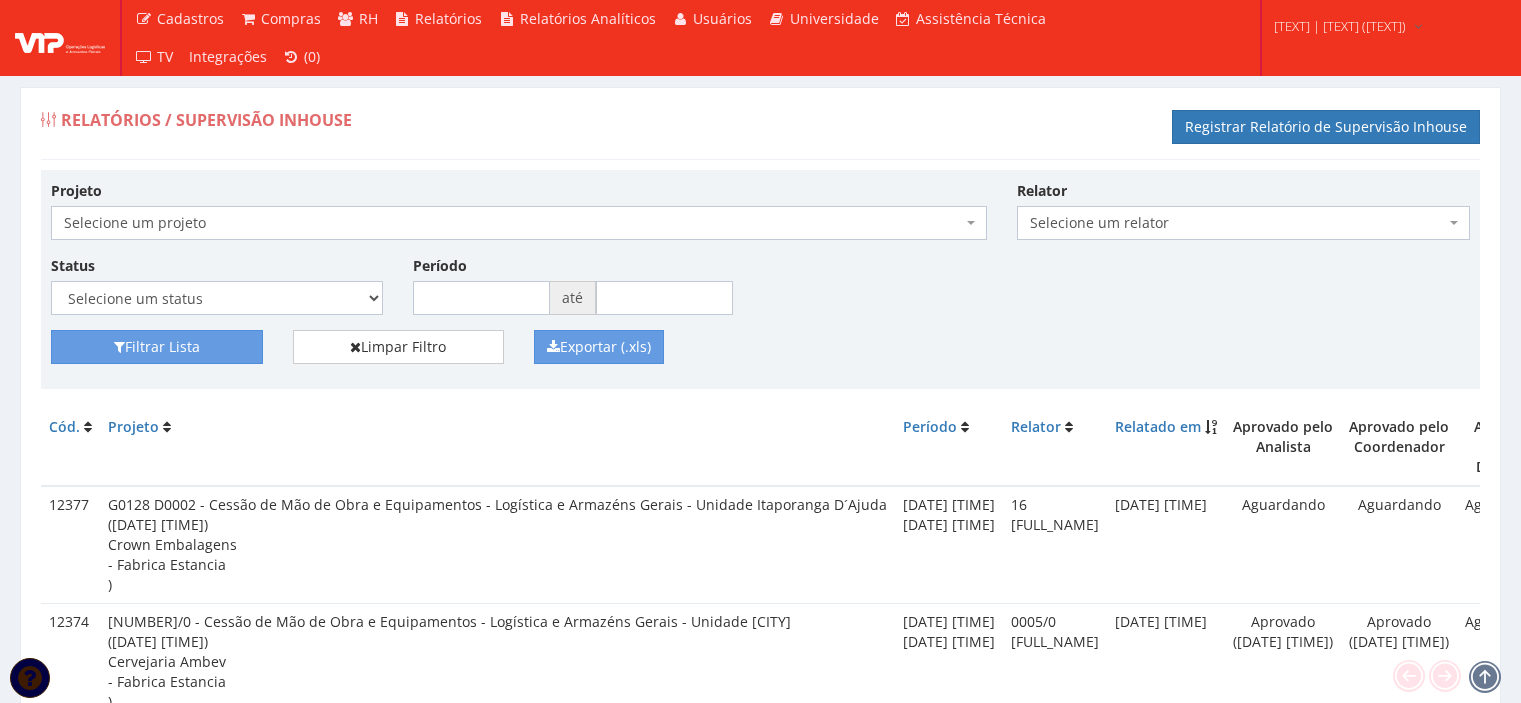 scroll, scrollTop: 0, scrollLeft: 0, axis: both 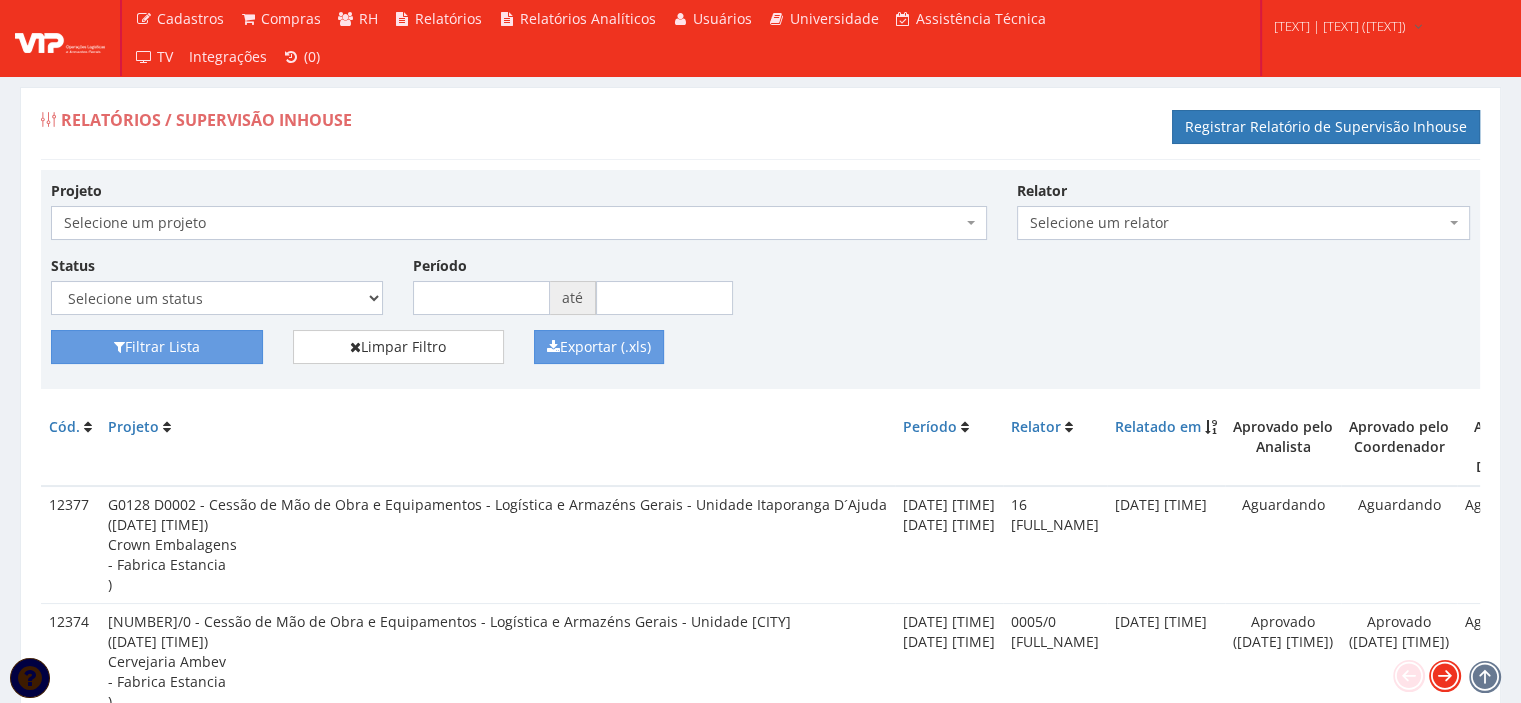 click at bounding box center [1445, 676] 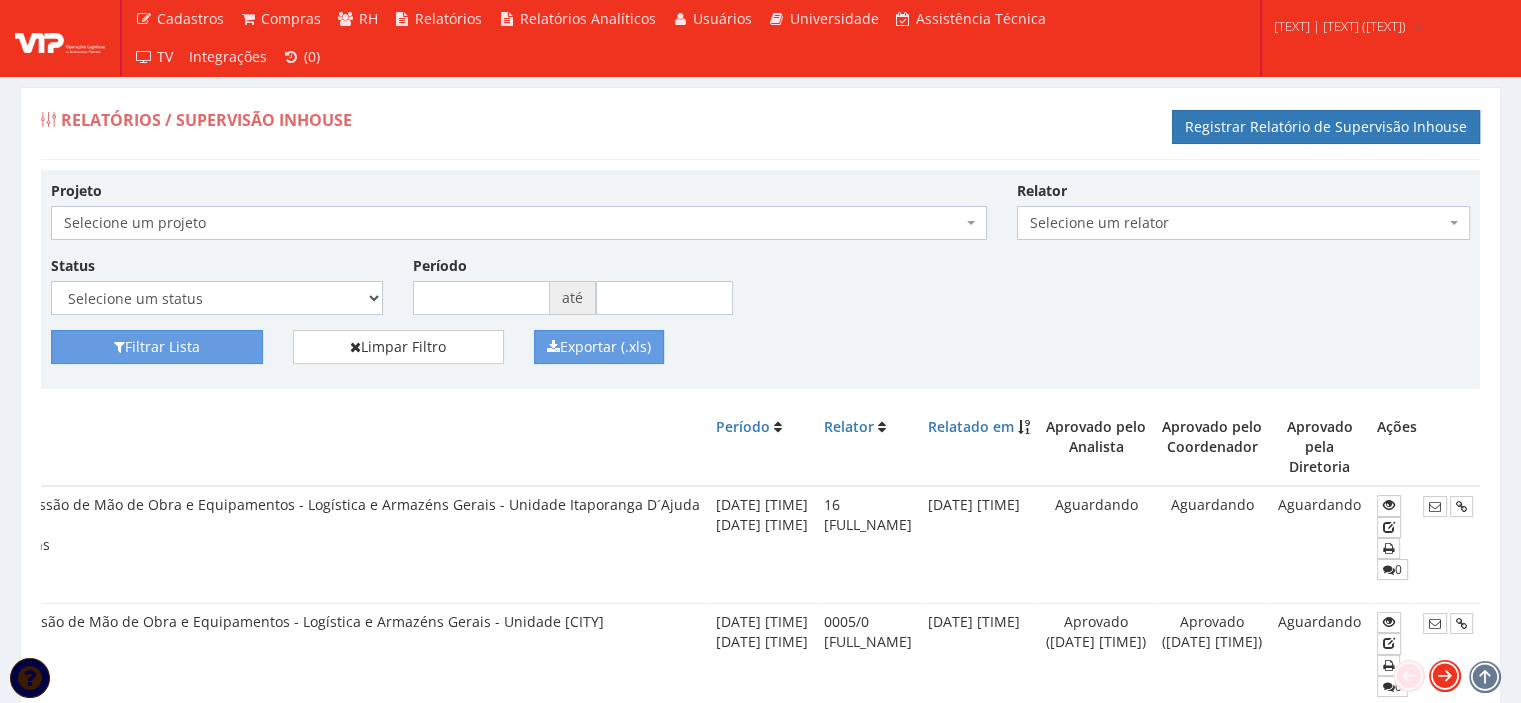 click at bounding box center [1445, 676] 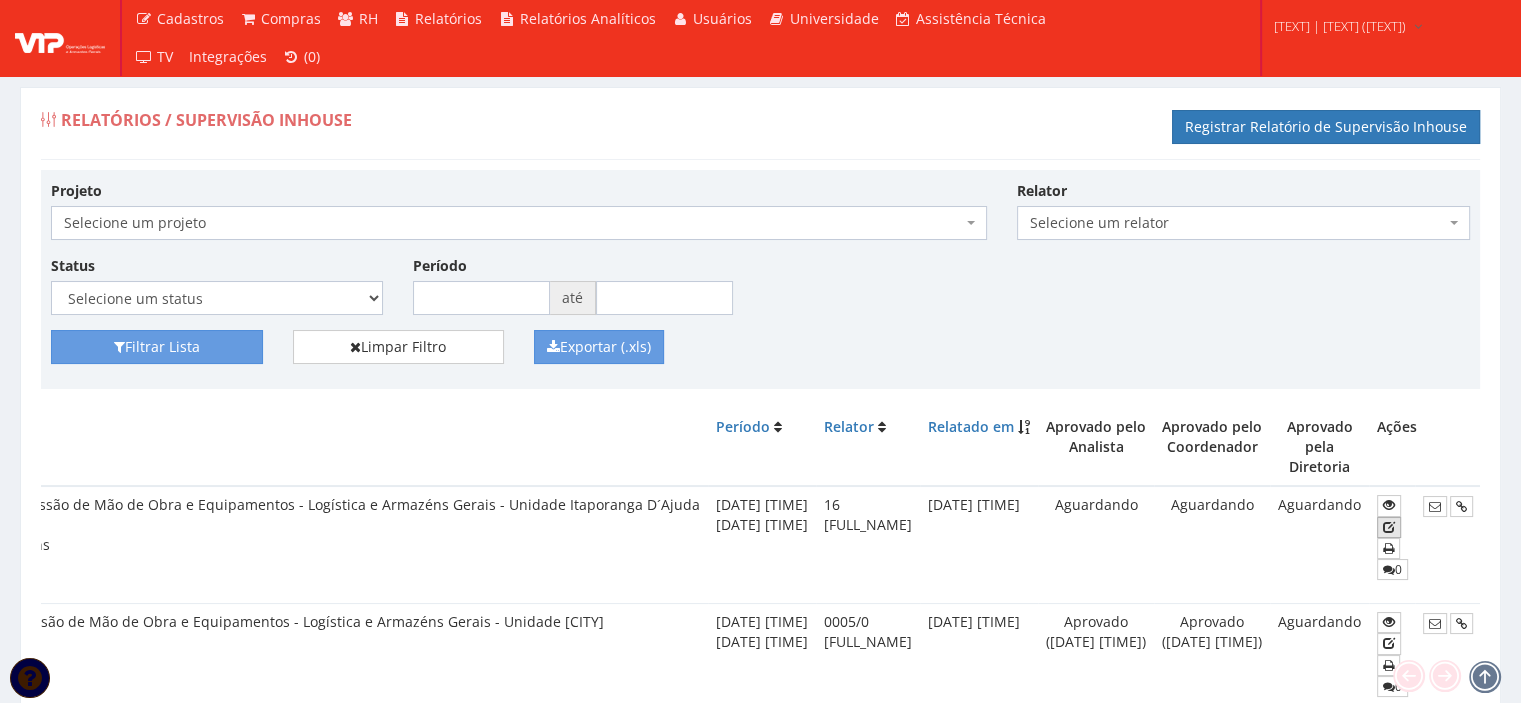 click at bounding box center (1389, 527) 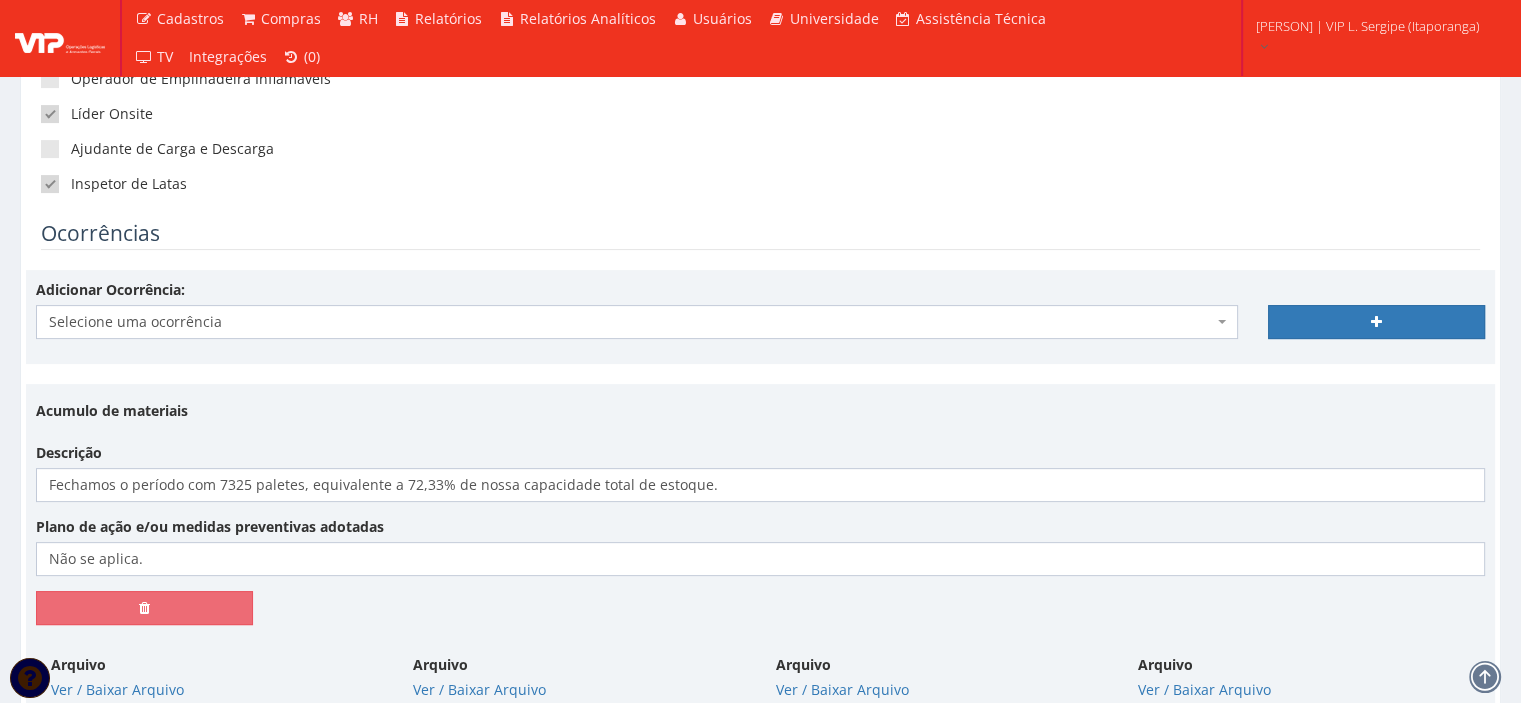scroll, scrollTop: 400, scrollLeft: 0, axis: vertical 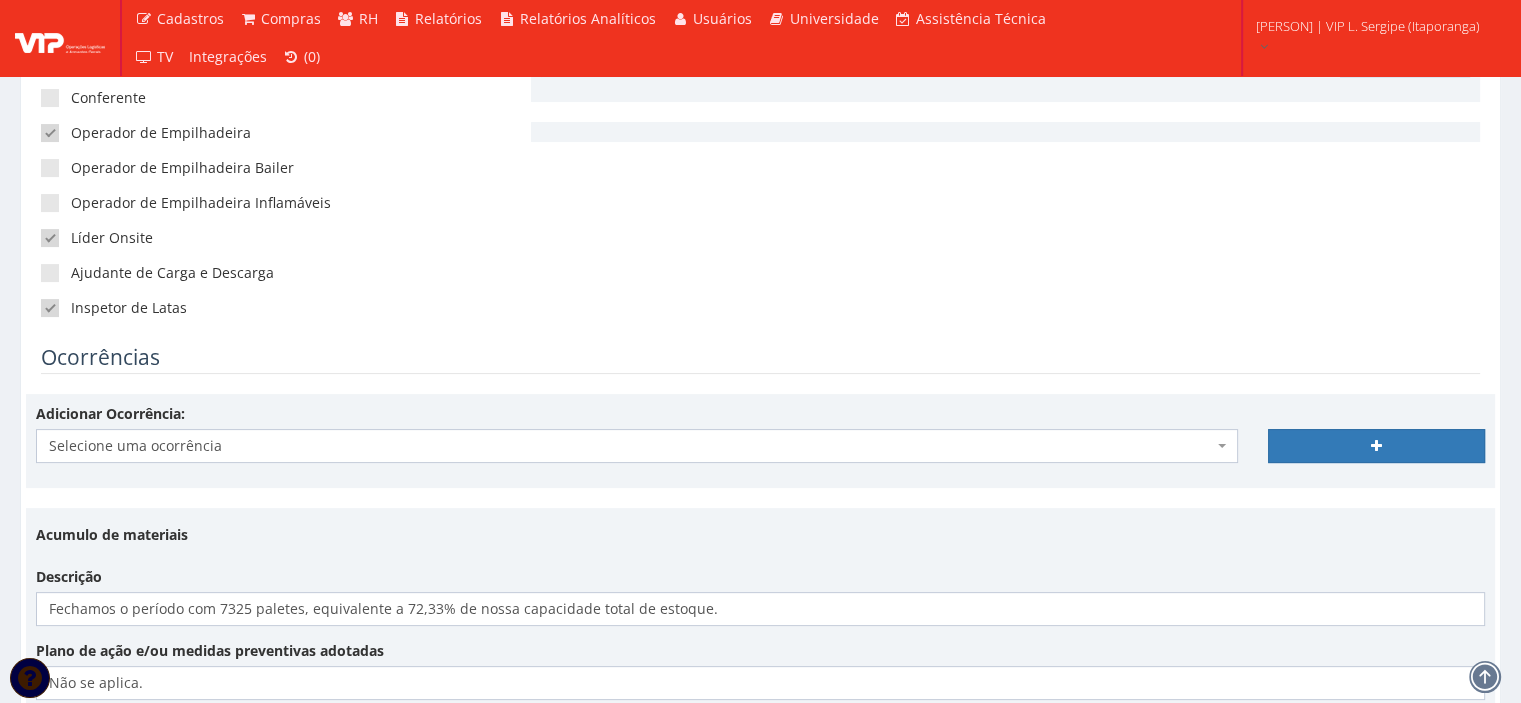 click on "Selecione uma ocorrência" at bounding box center [631, 446] 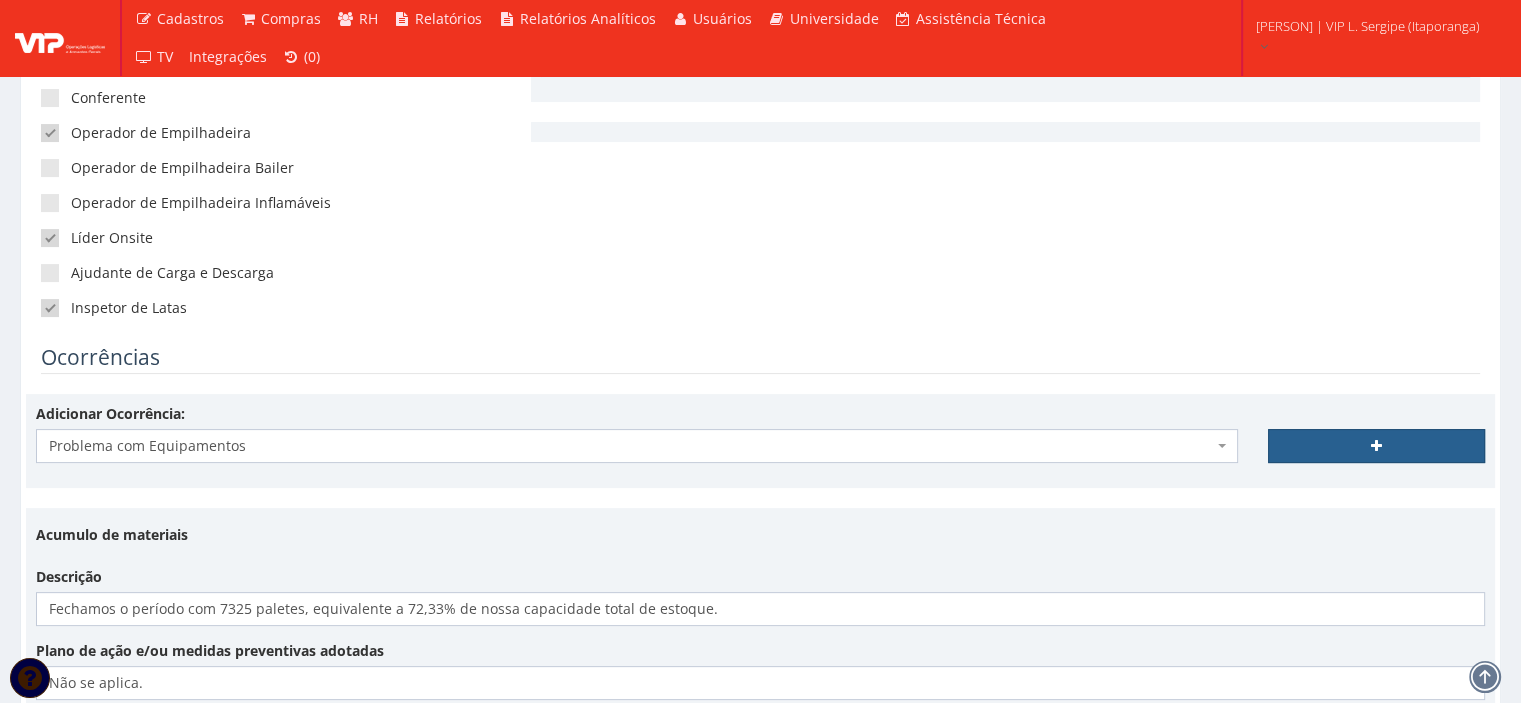 click at bounding box center [1376, 446] 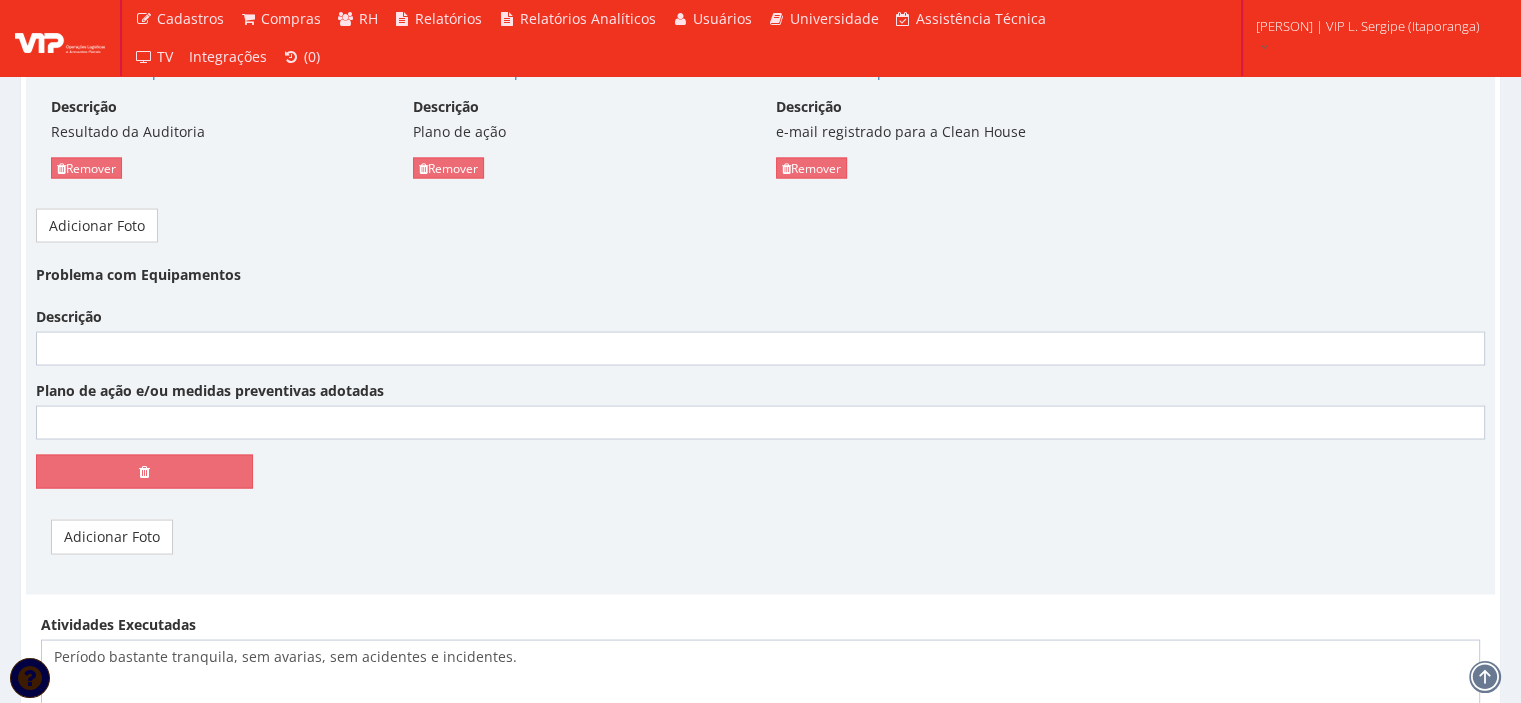 scroll, scrollTop: 3700, scrollLeft: 0, axis: vertical 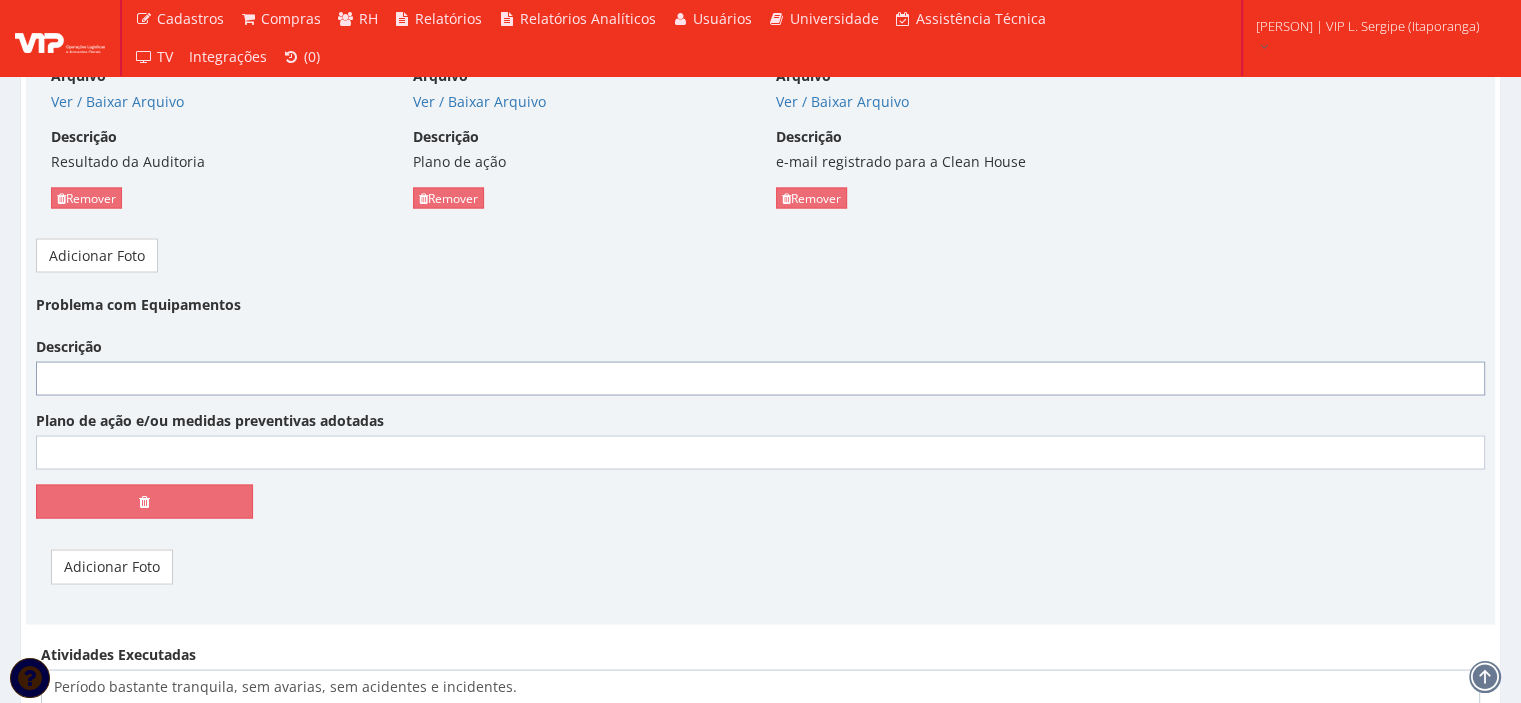 click on "Descrição" at bounding box center (760, 378) 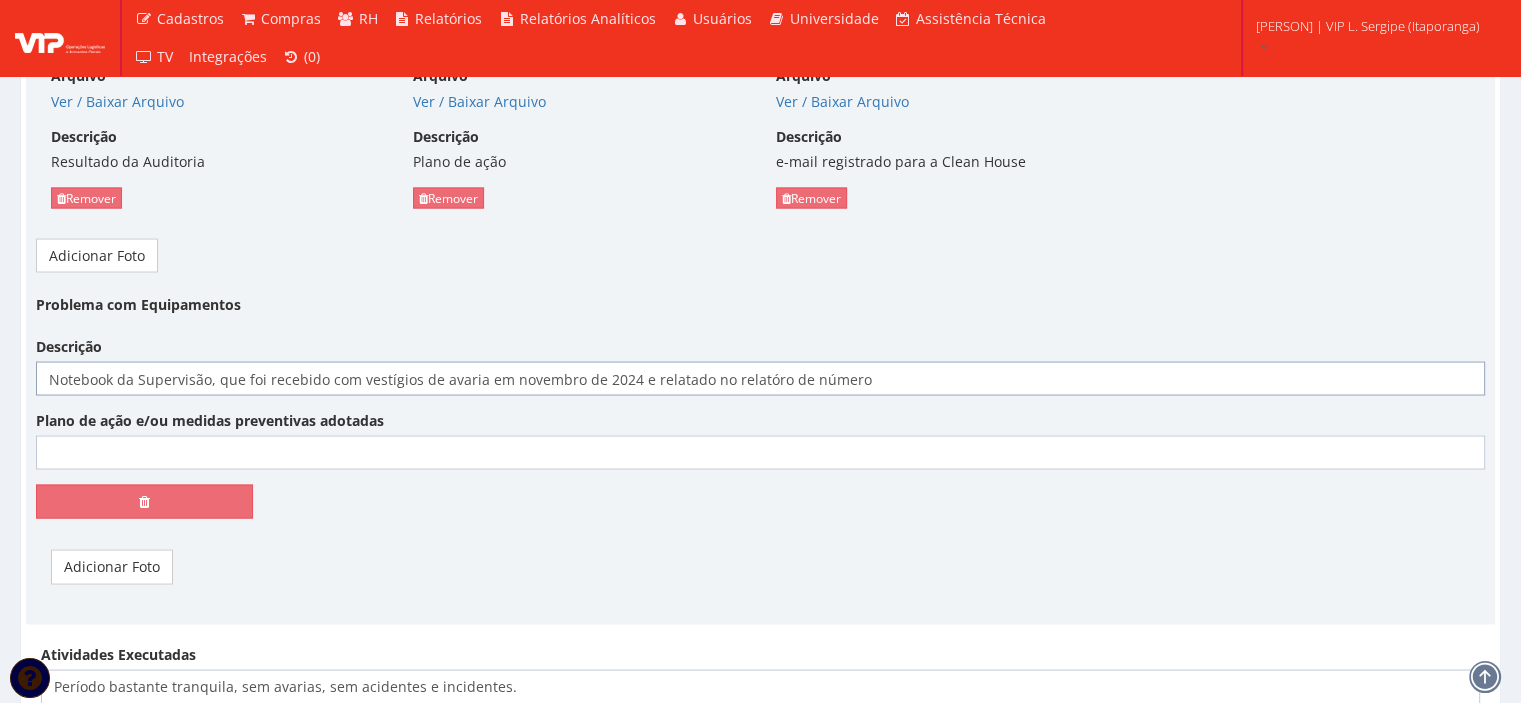 paste on "11831" 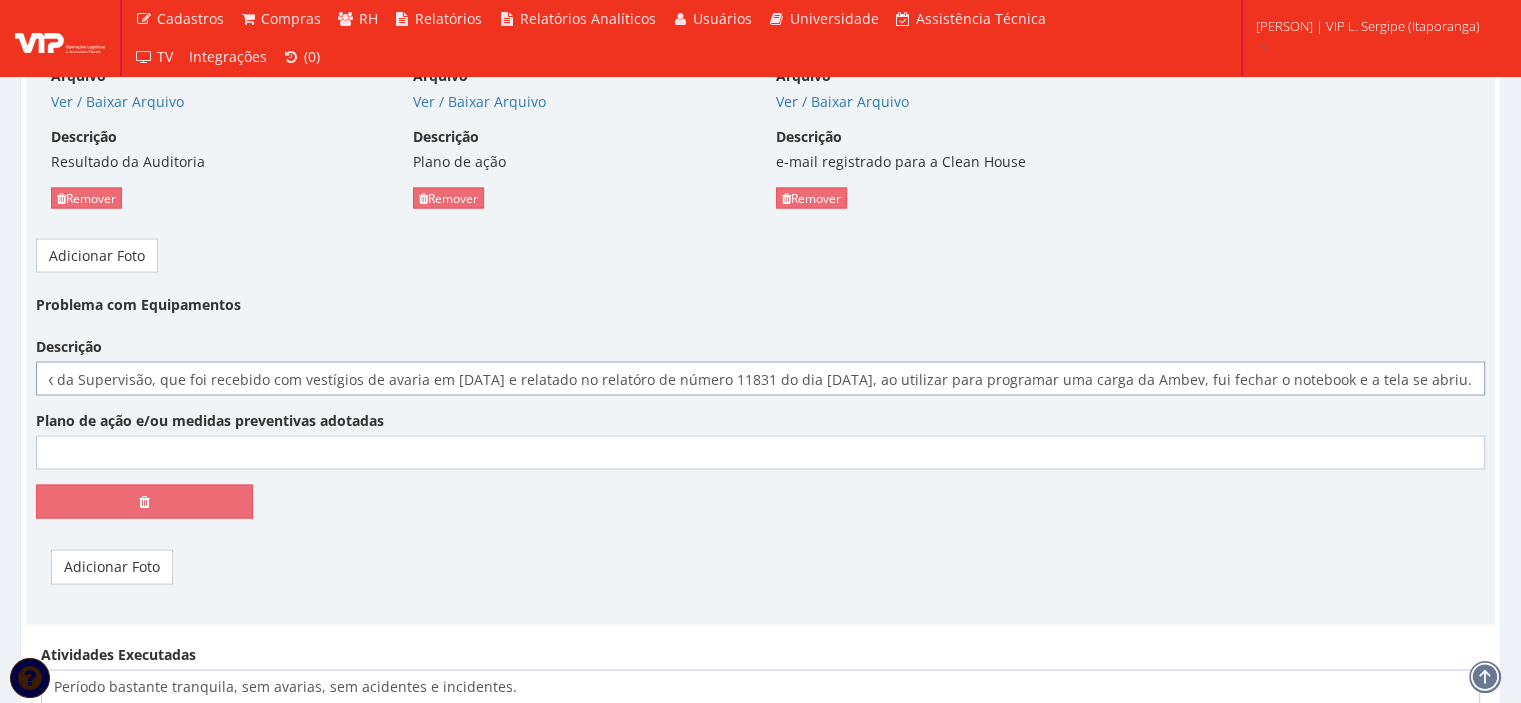 scroll, scrollTop: 0, scrollLeft: 121, axis: horizontal 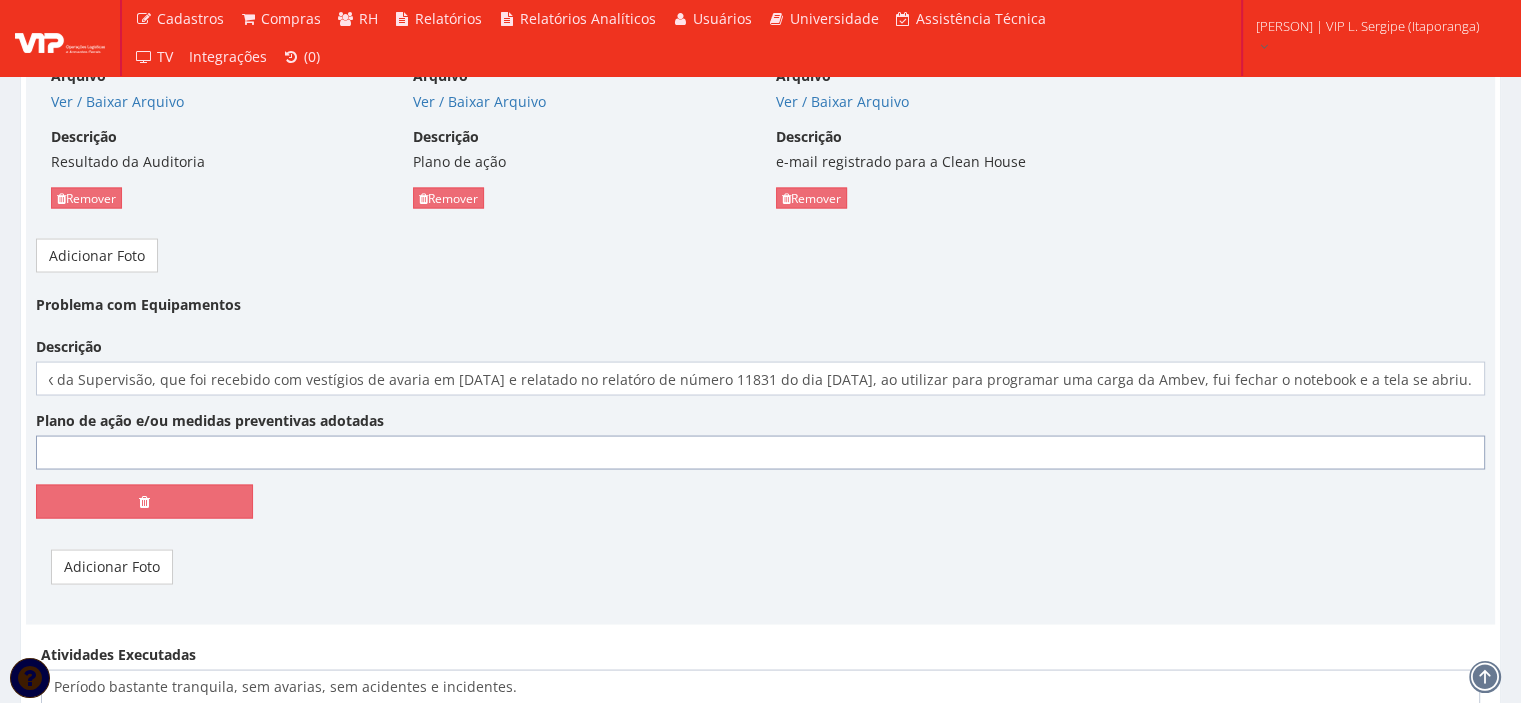 click on "Plano de ação e/ou medidas preventivas adotadas" at bounding box center [760, 452] 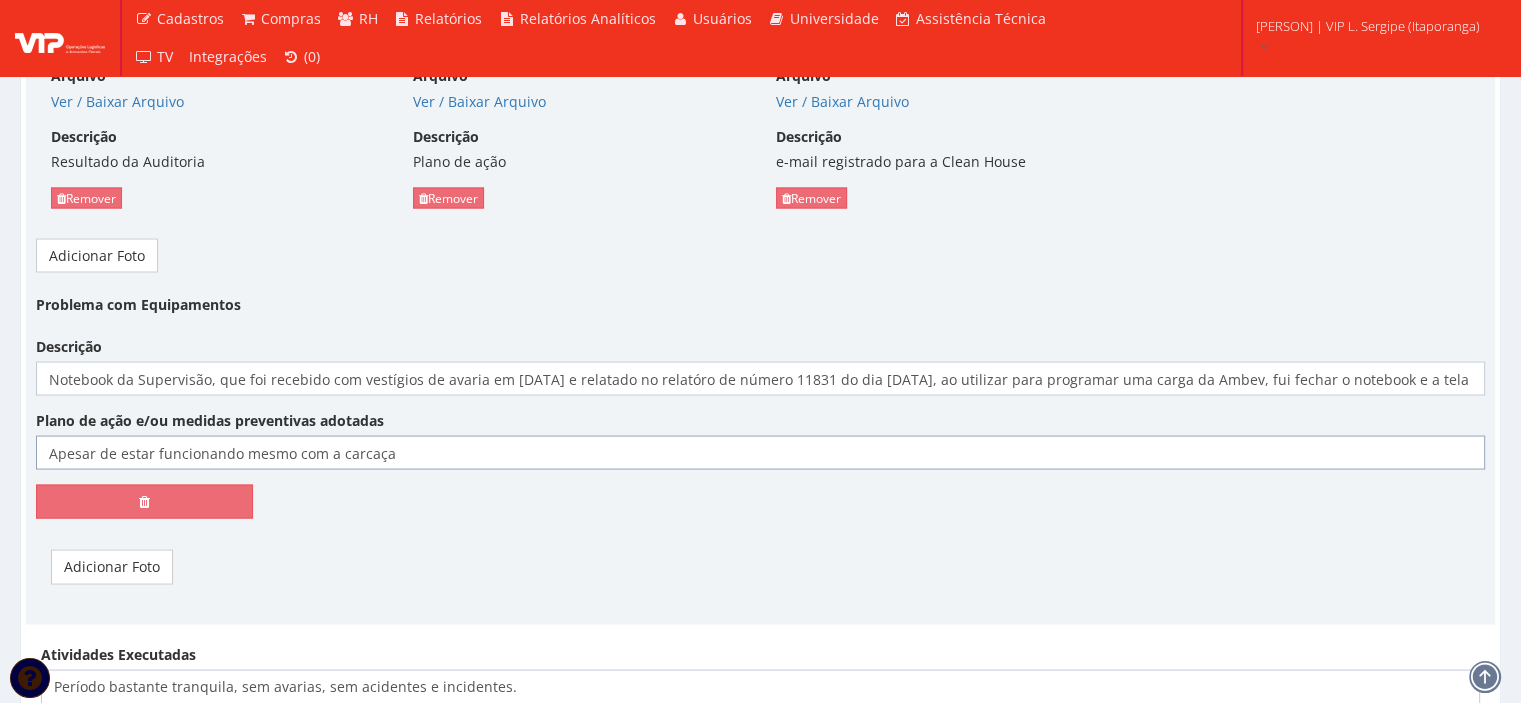 click on "Apesar de estar funcionando mesmo com a carcaça" at bounding box center (760, 452) 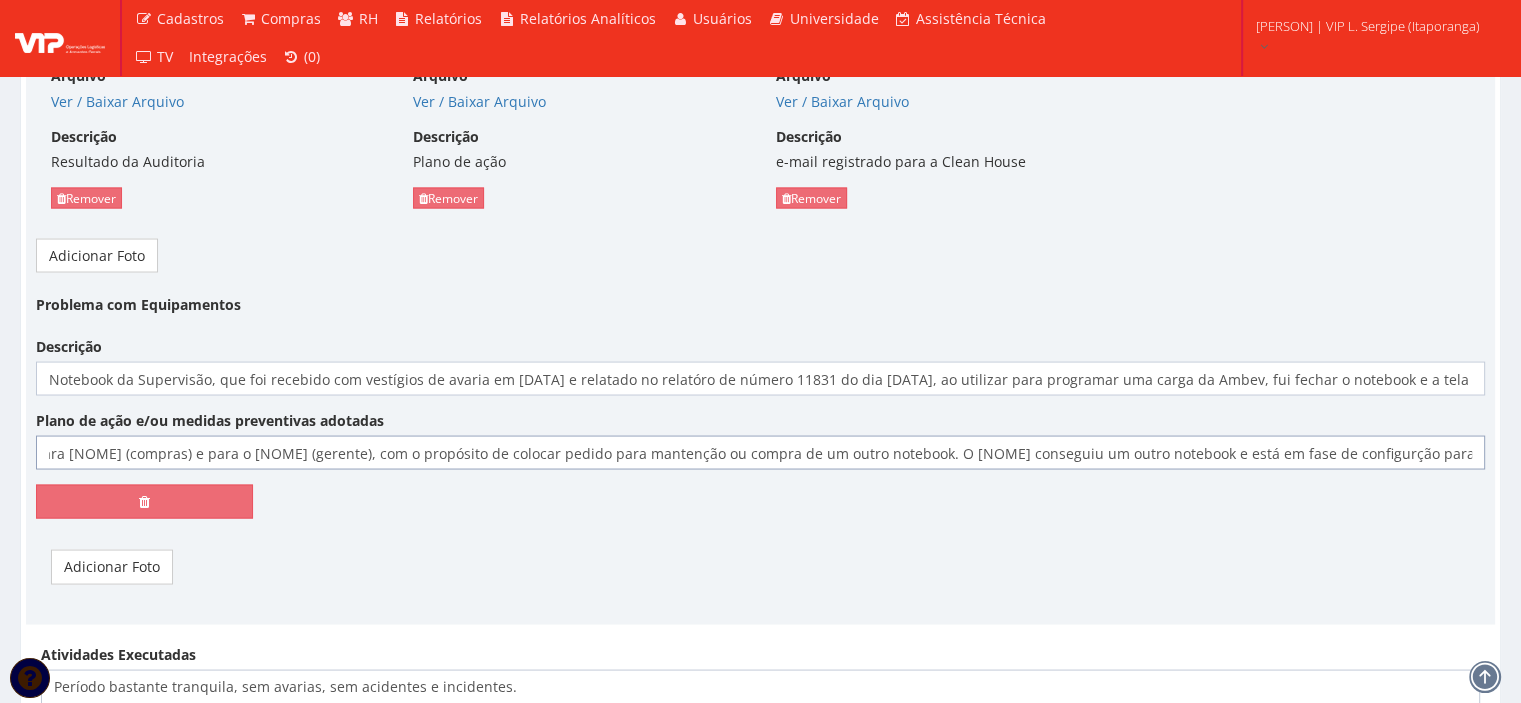 scroll, scrollTop: 0, scrollLeft: 1850, axis: horizontal 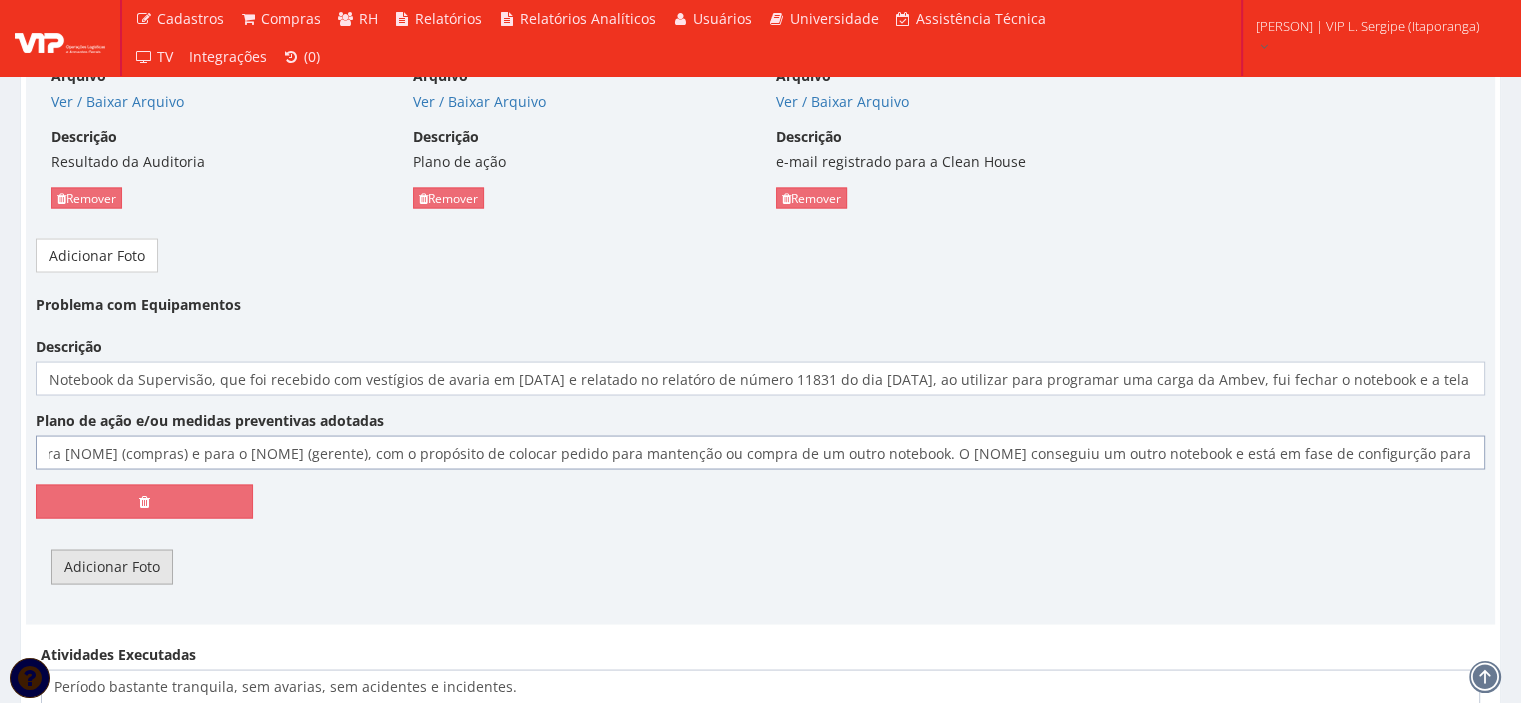 type on "Apesar de estar funcionando mesmo com a carcaça, não é possível manueálo, pois como falei, está se desmontando e por vez falhas no carregamento da bateria, sendo assim, fiz o back up e passei todos os arquivos para um notebook meu (particular) e passei informação para [NOME] (compras) e para o [NOME] (gerente), com o propósito de colocar pedido para mantenção ou compra de um outro notebook. O [NOME] conseguiu um outro notebook e está em fase de configurção para enviar para mim." 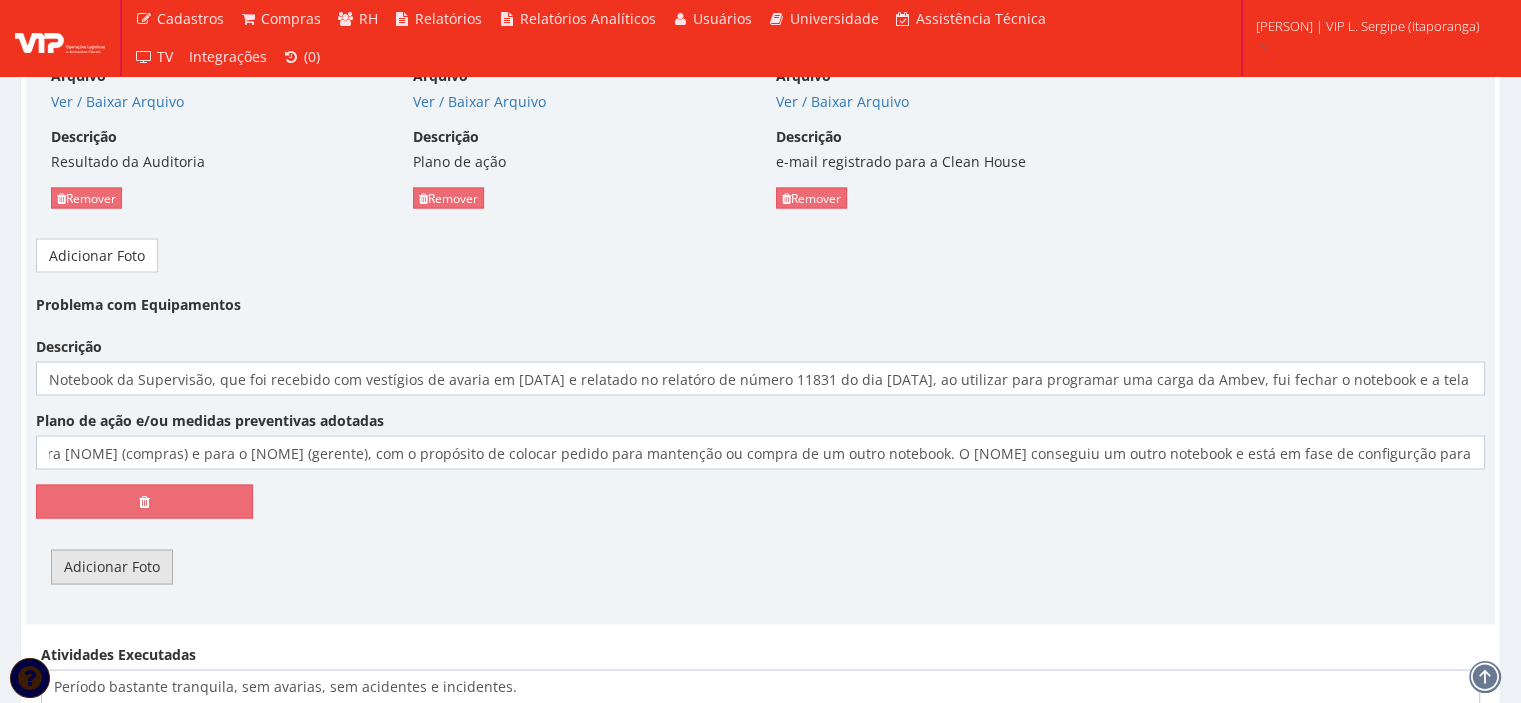 click on "Adicionar Foto" at bounding box center [112, 566] 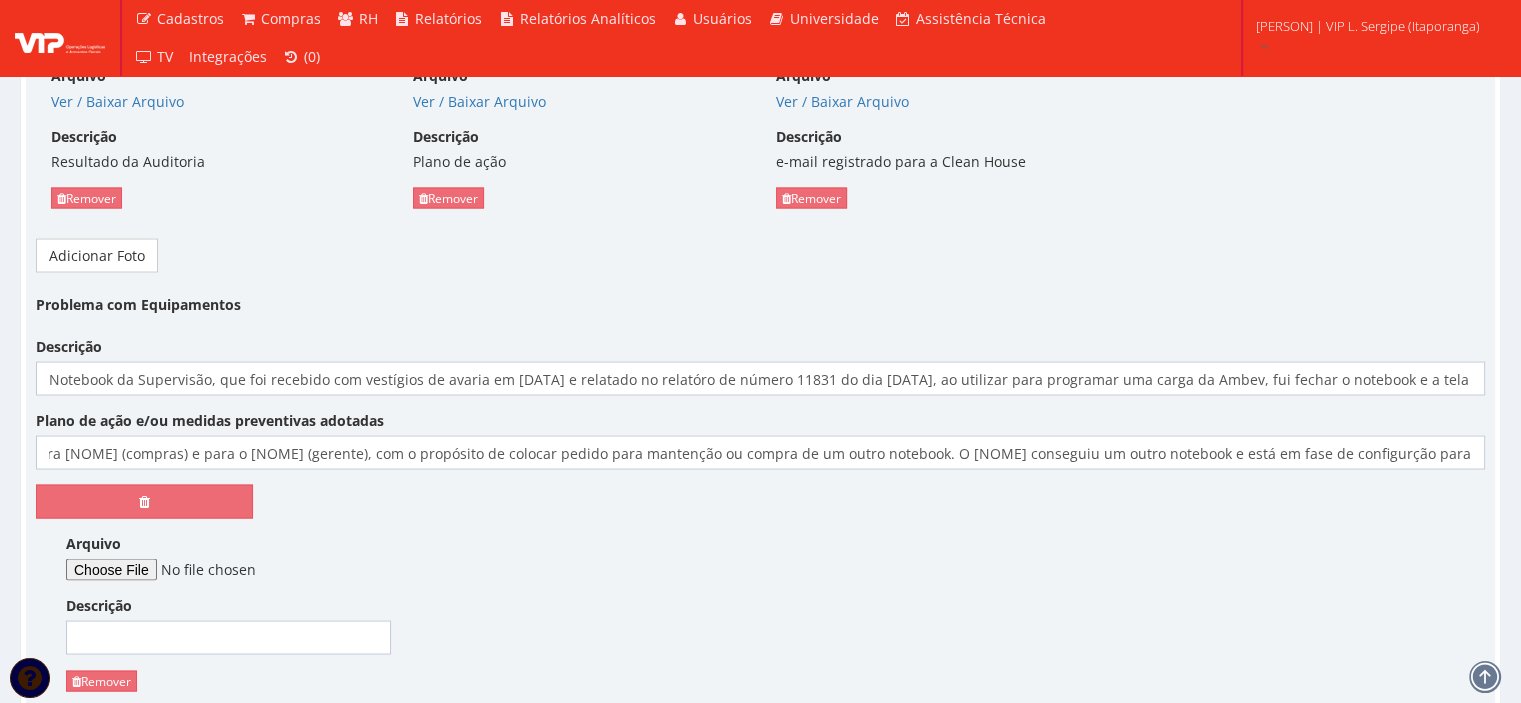 scroll, scrollTop: 0, scrollLeft: 0, axis: both 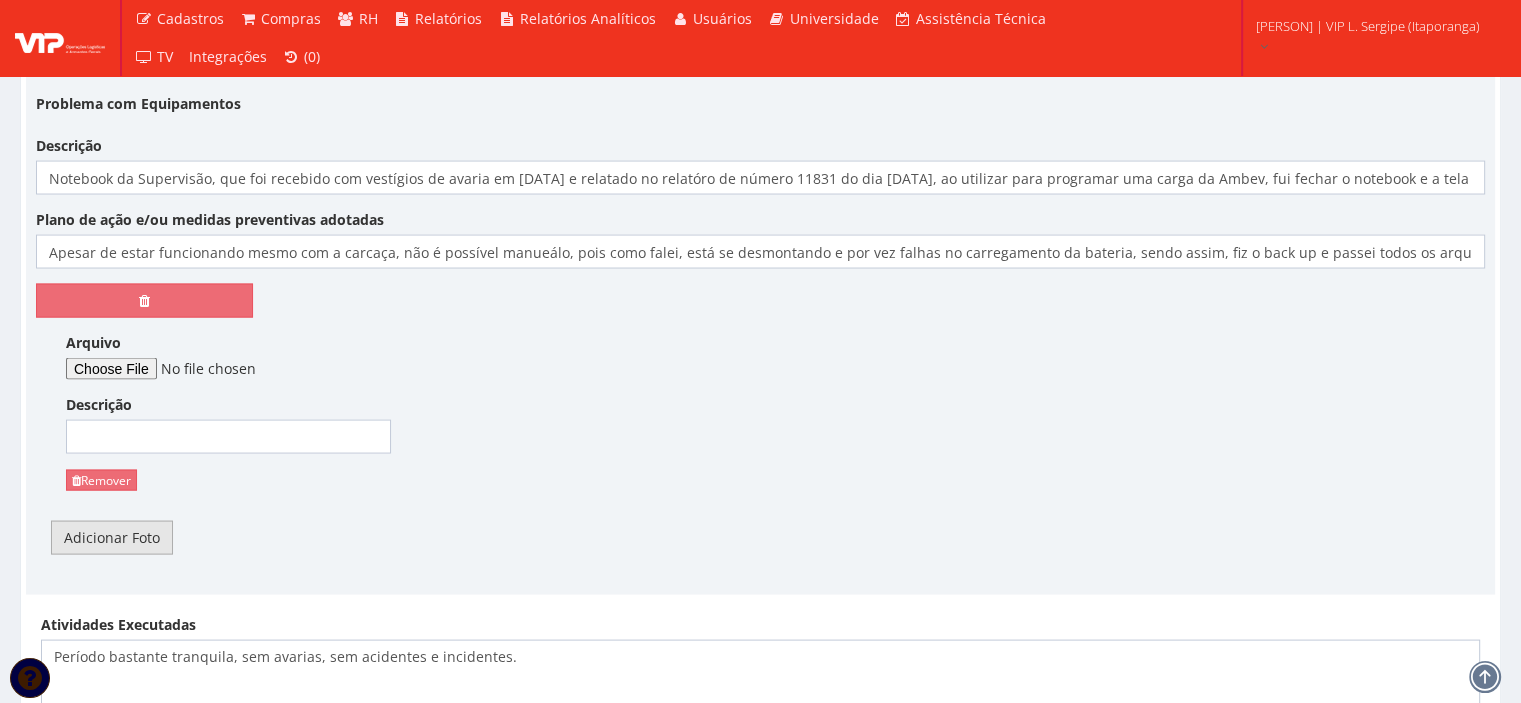 click on "Adicionar Foto" at bounding box center [112, 538] 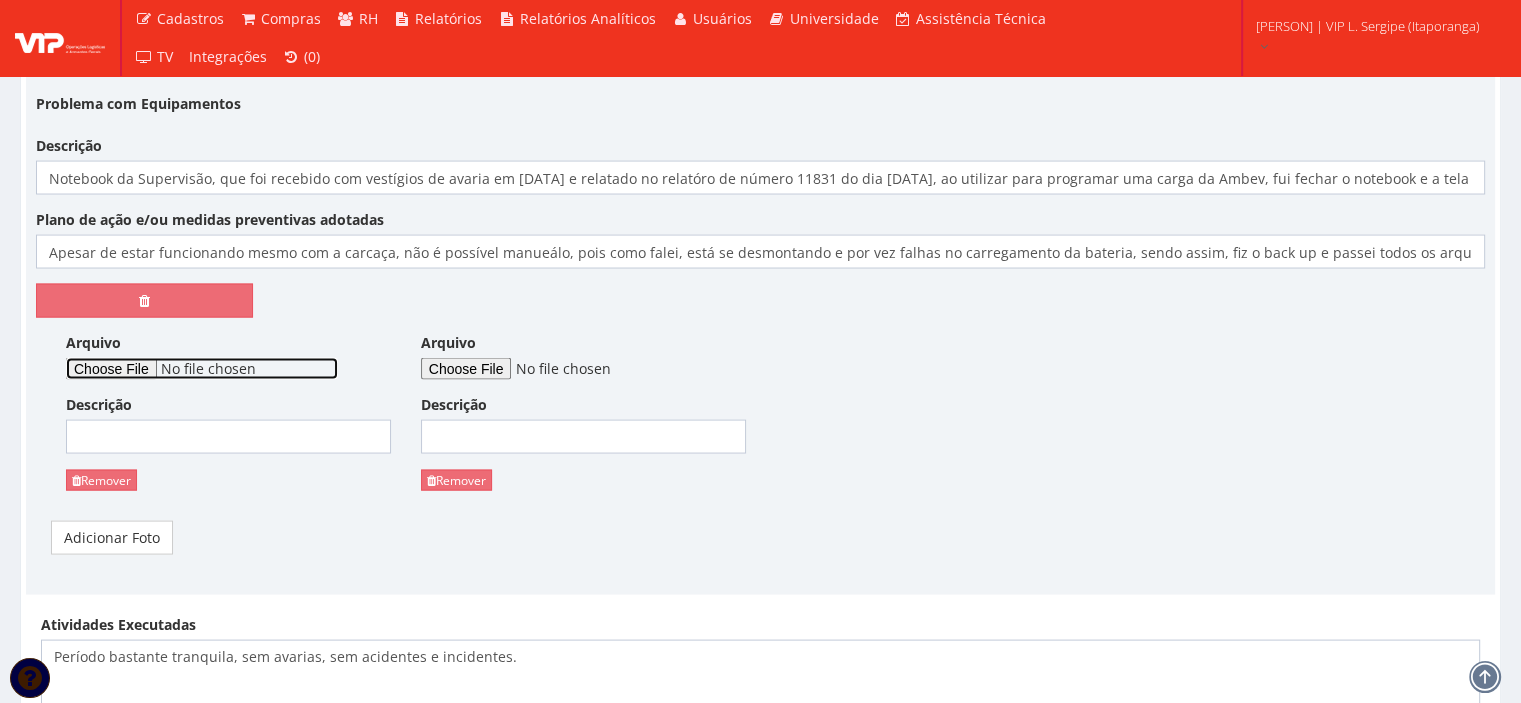 click on "Arquivo" at bounding box center [202, 369] 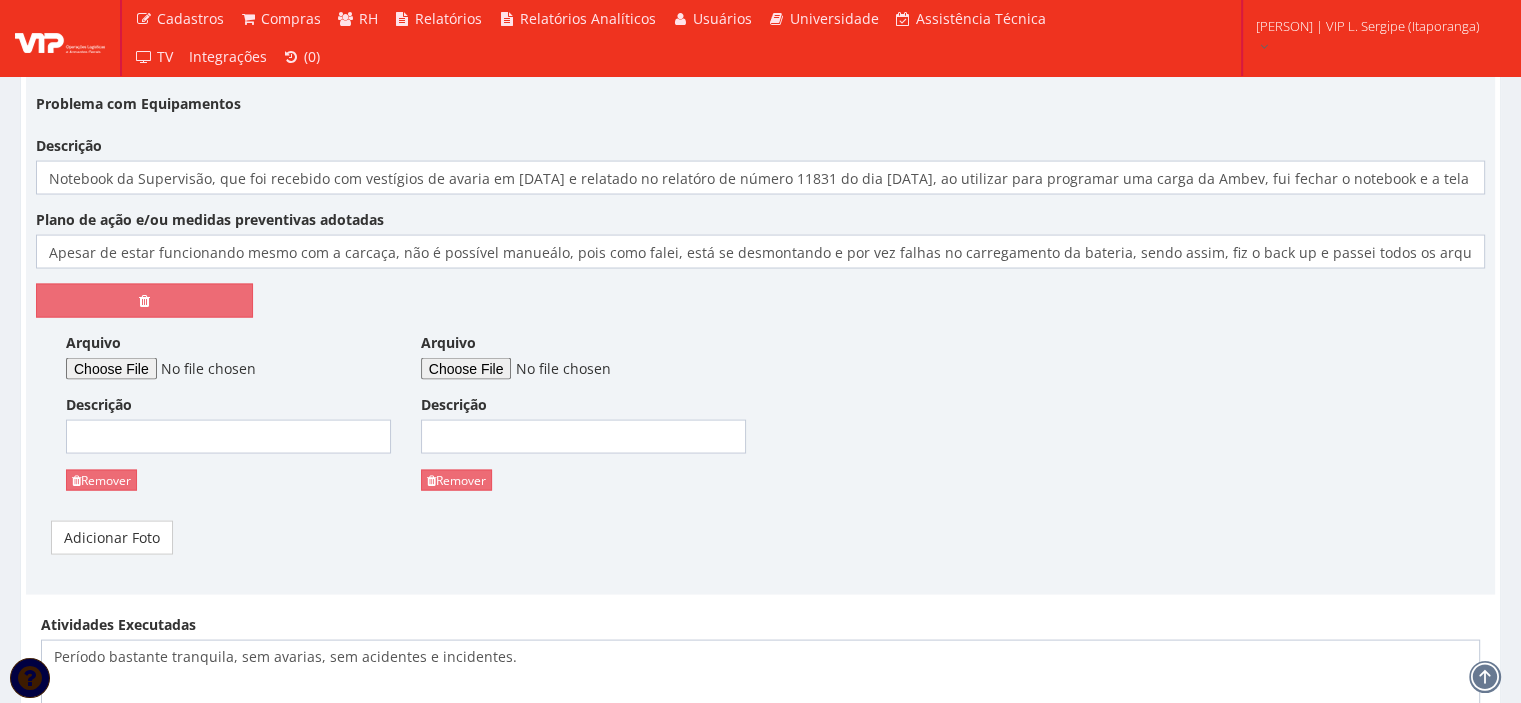 click on "Descrição" at bounding box center [228, 424] 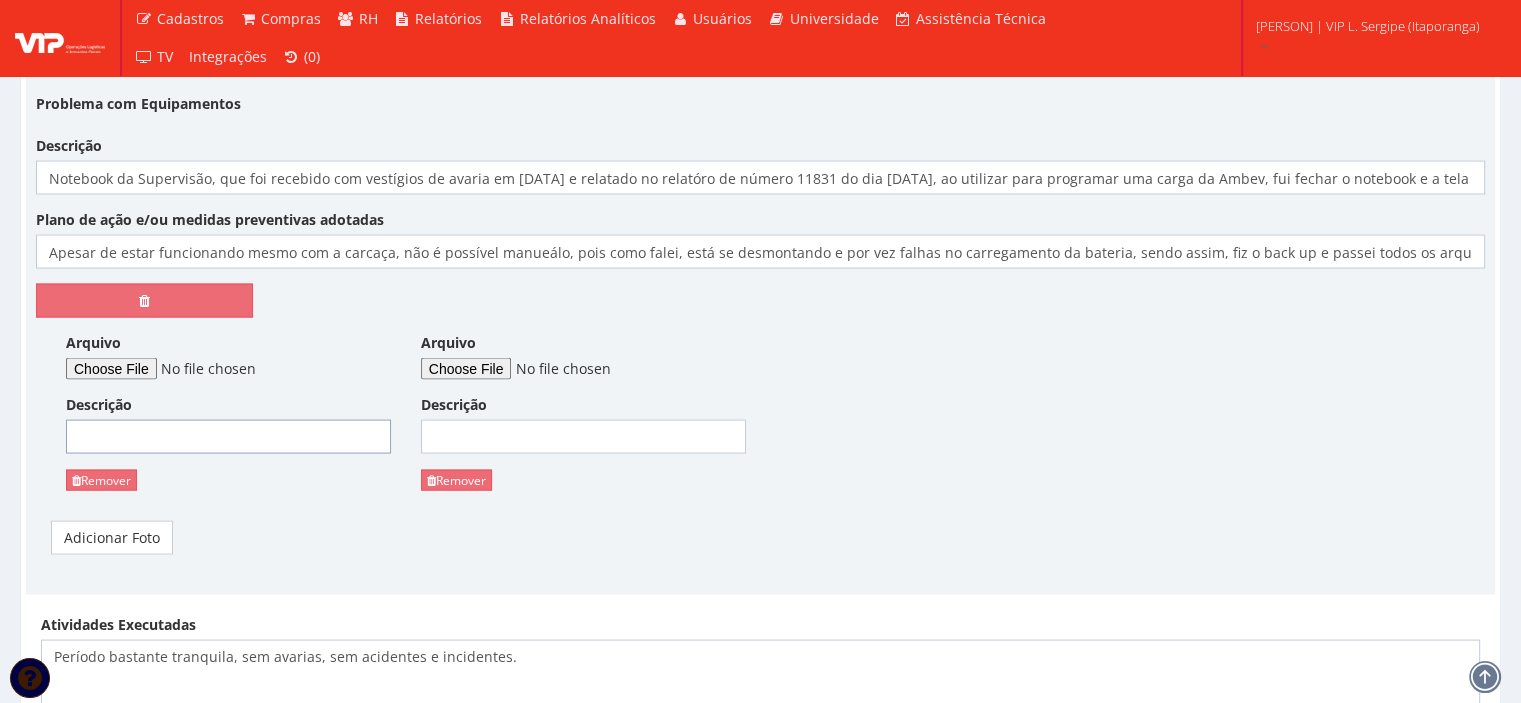 click on "Descrição" at bounding box center (228, 437) 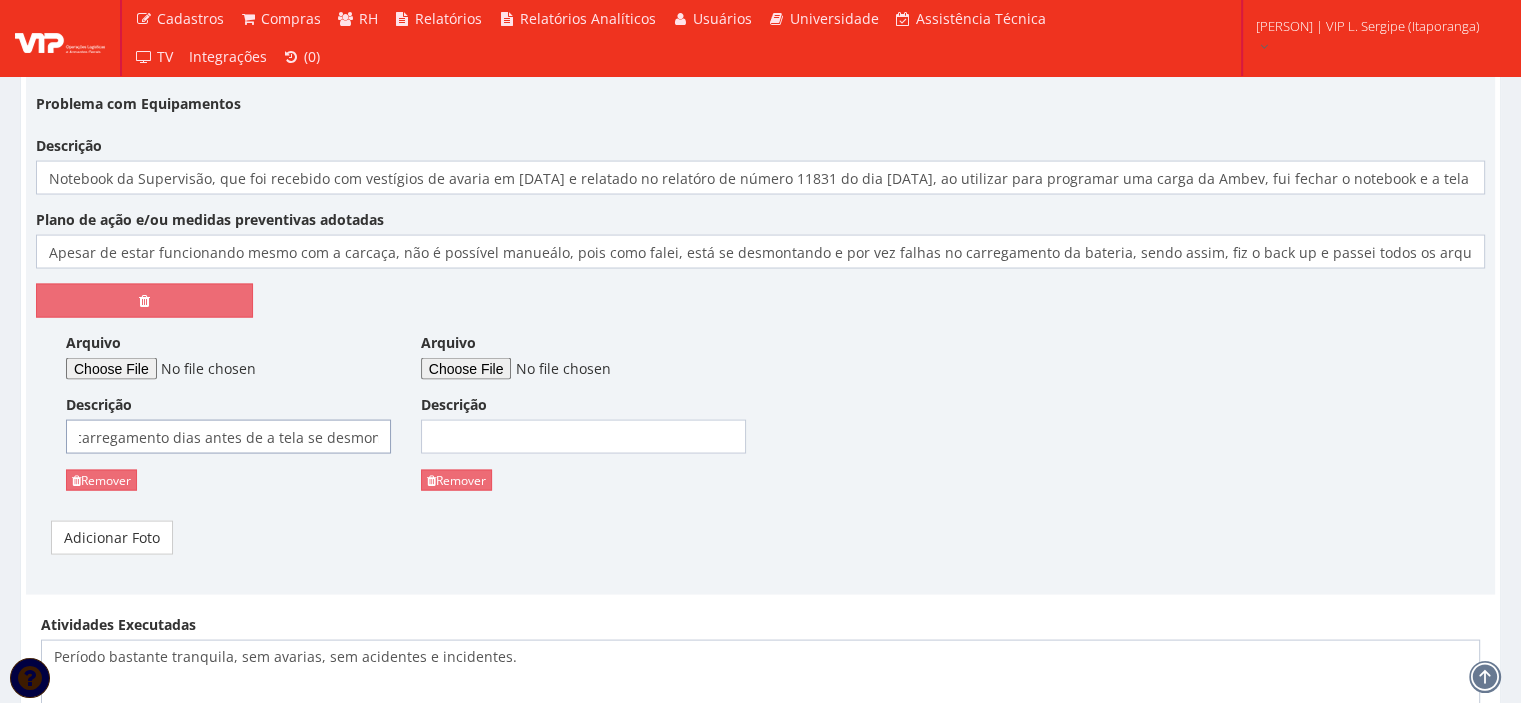 scroll, scrollTop: 0, scrollLeft: 187, axis: horizontal 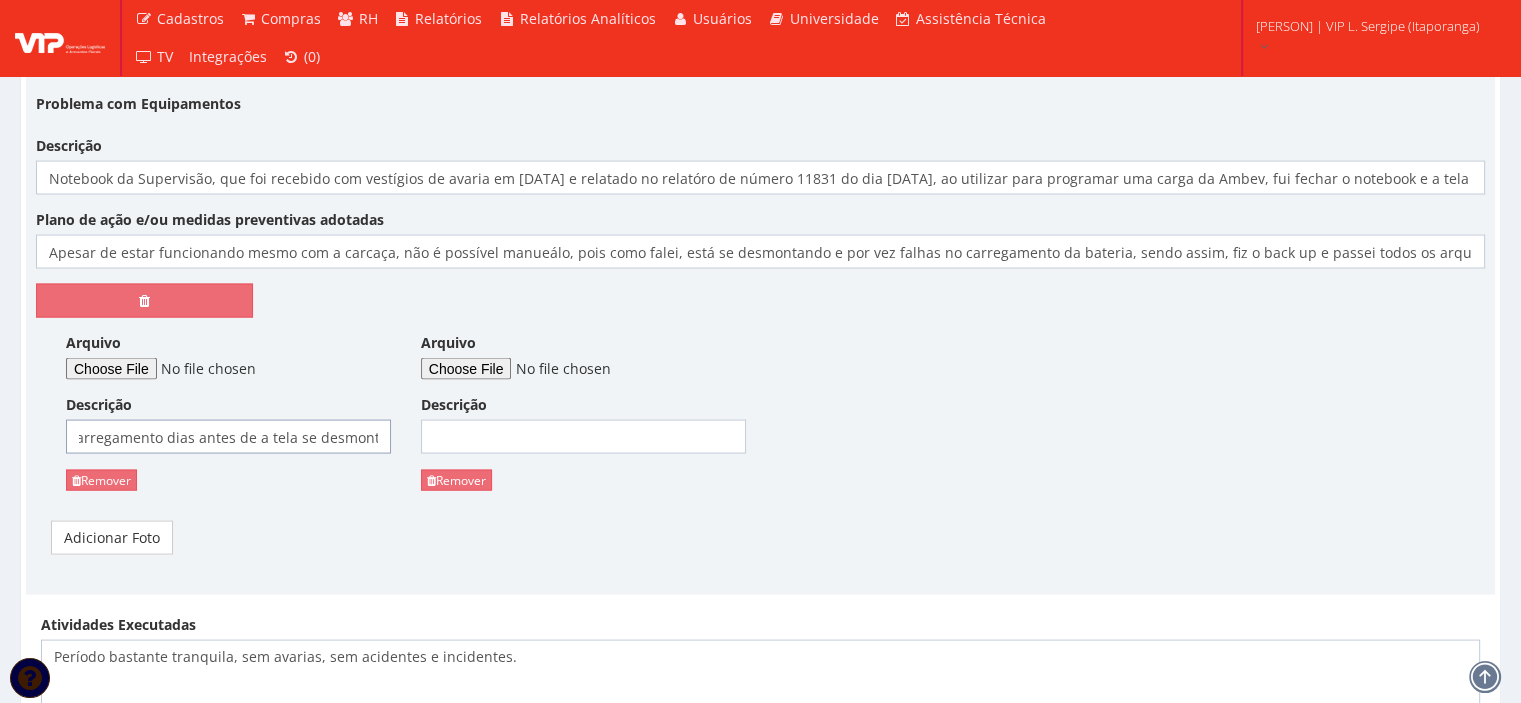 type on "Vídeo demonstra falha no carregamento dias antes de a tela se desmontar" 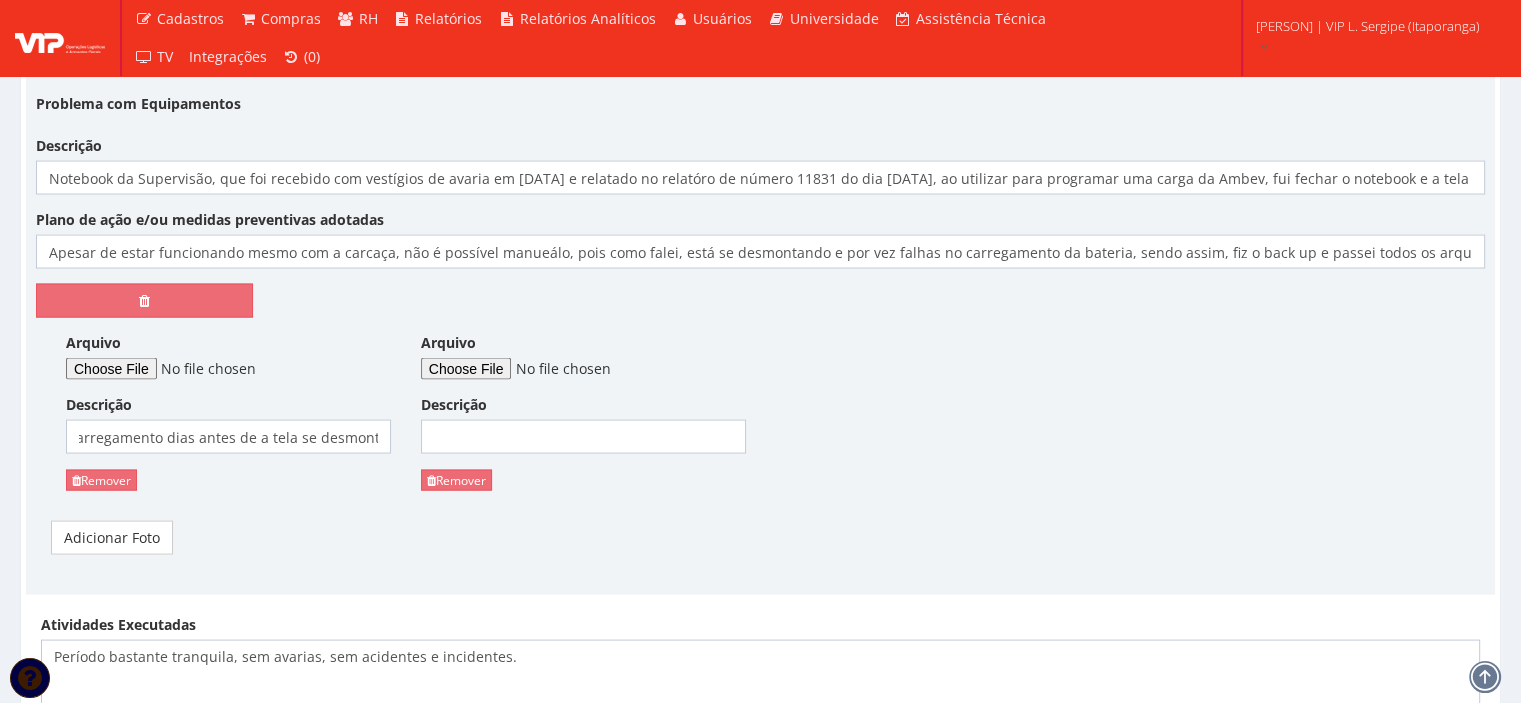 click on "Arquivo
Descrição
Remover" at bounding box center [583, 419] 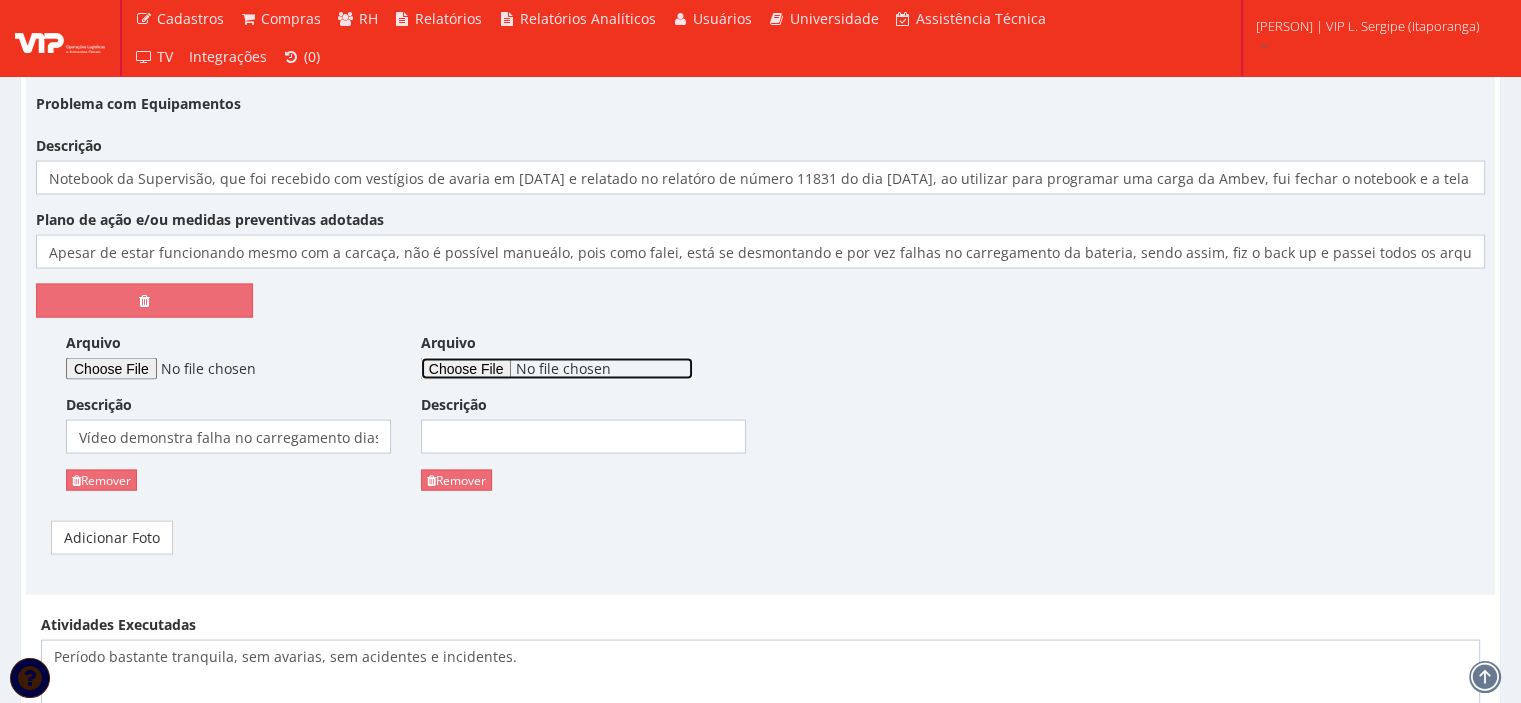 click on "Arquivo" at bounding box center (557, 369) 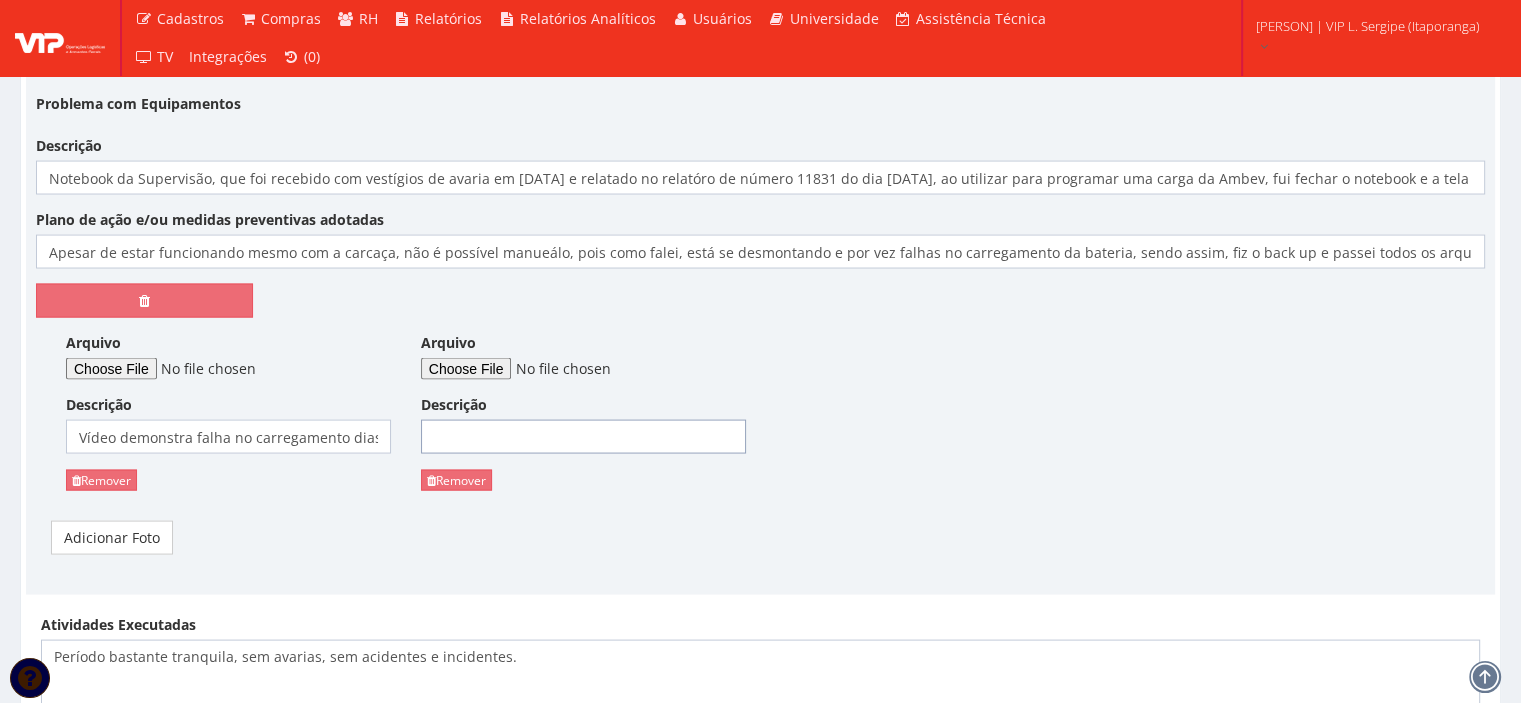 click on "Descrição" at bounding box center (583, 437) 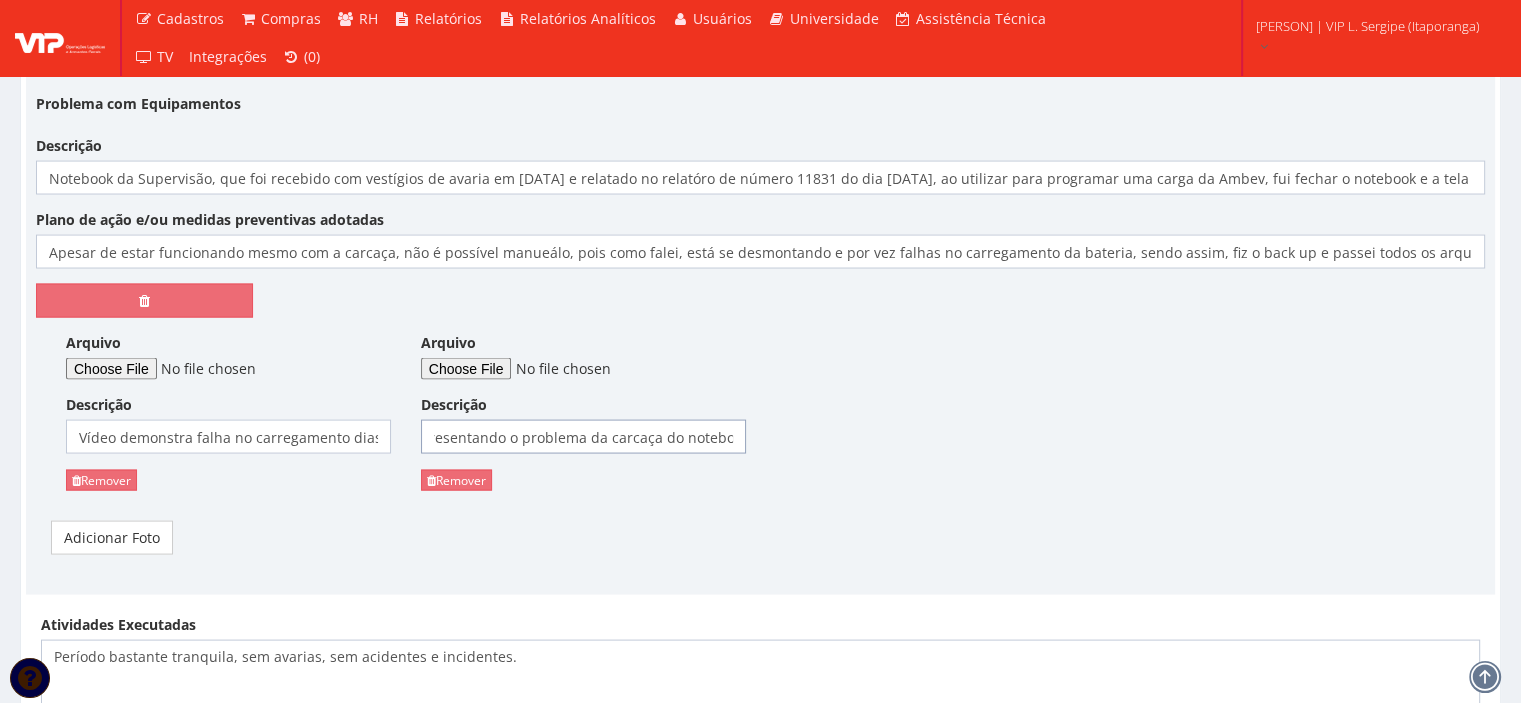 scroll, scrollTop: 0, scrollLeft: 70, axis: horizontal 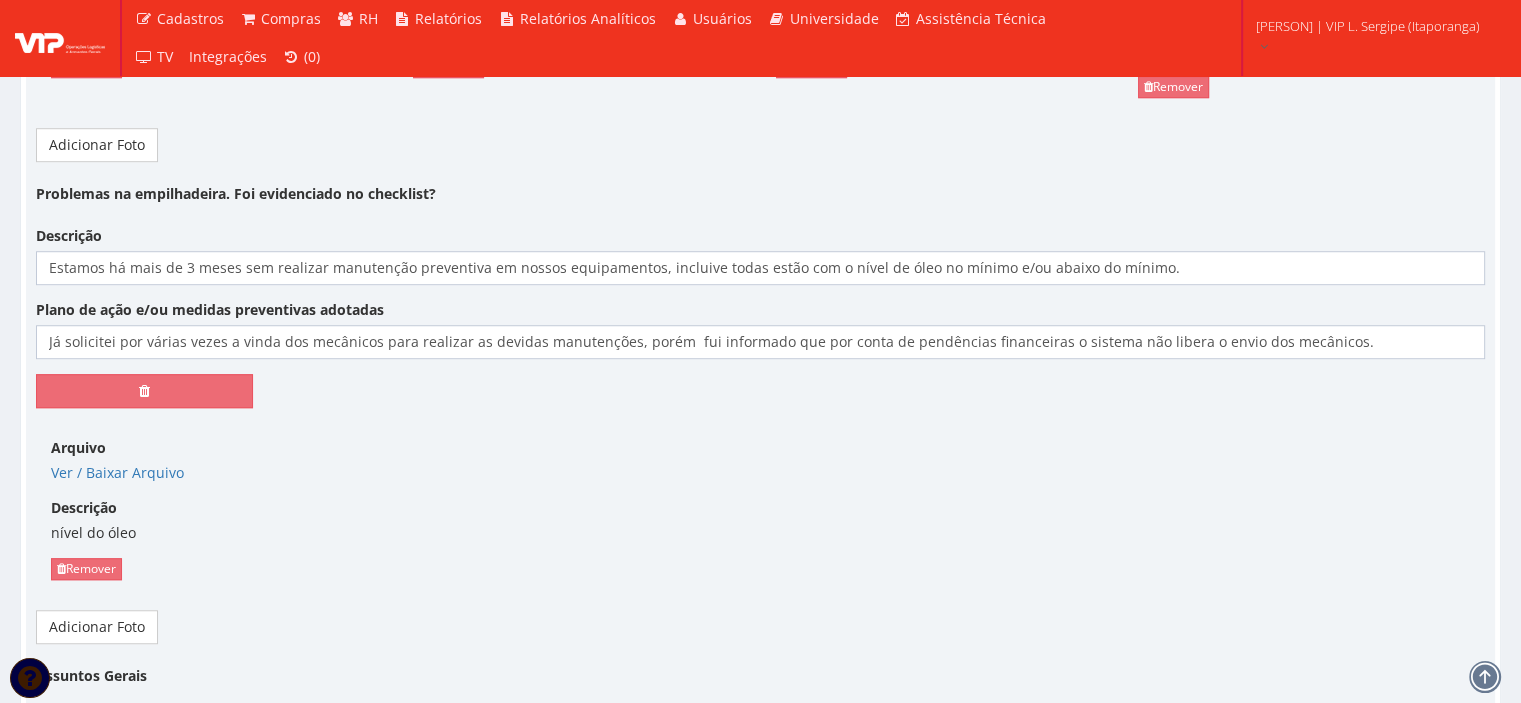 type on "Vídeo apresentando o problema da carcaça do notebook" 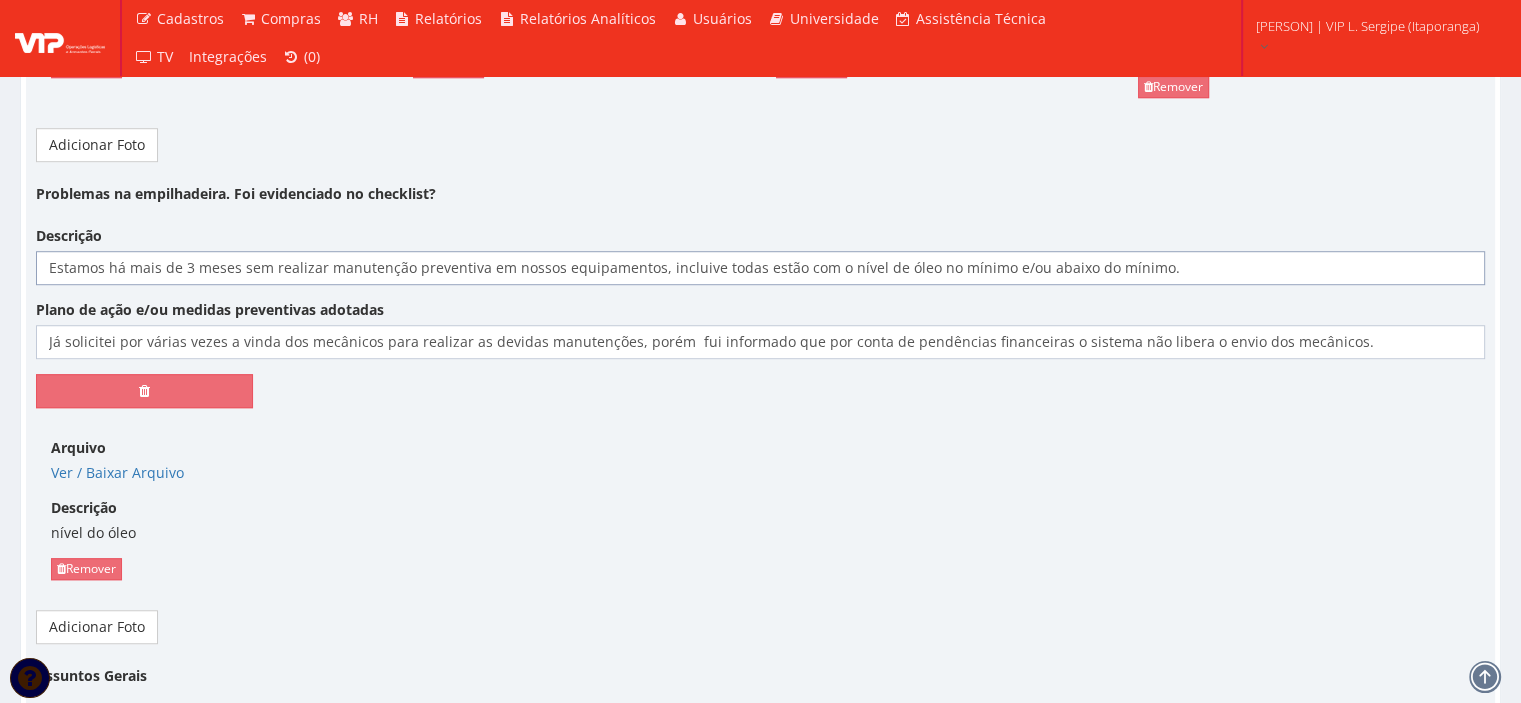 scroll, scrollTop: 0, scrollLeft: 0, axis: both 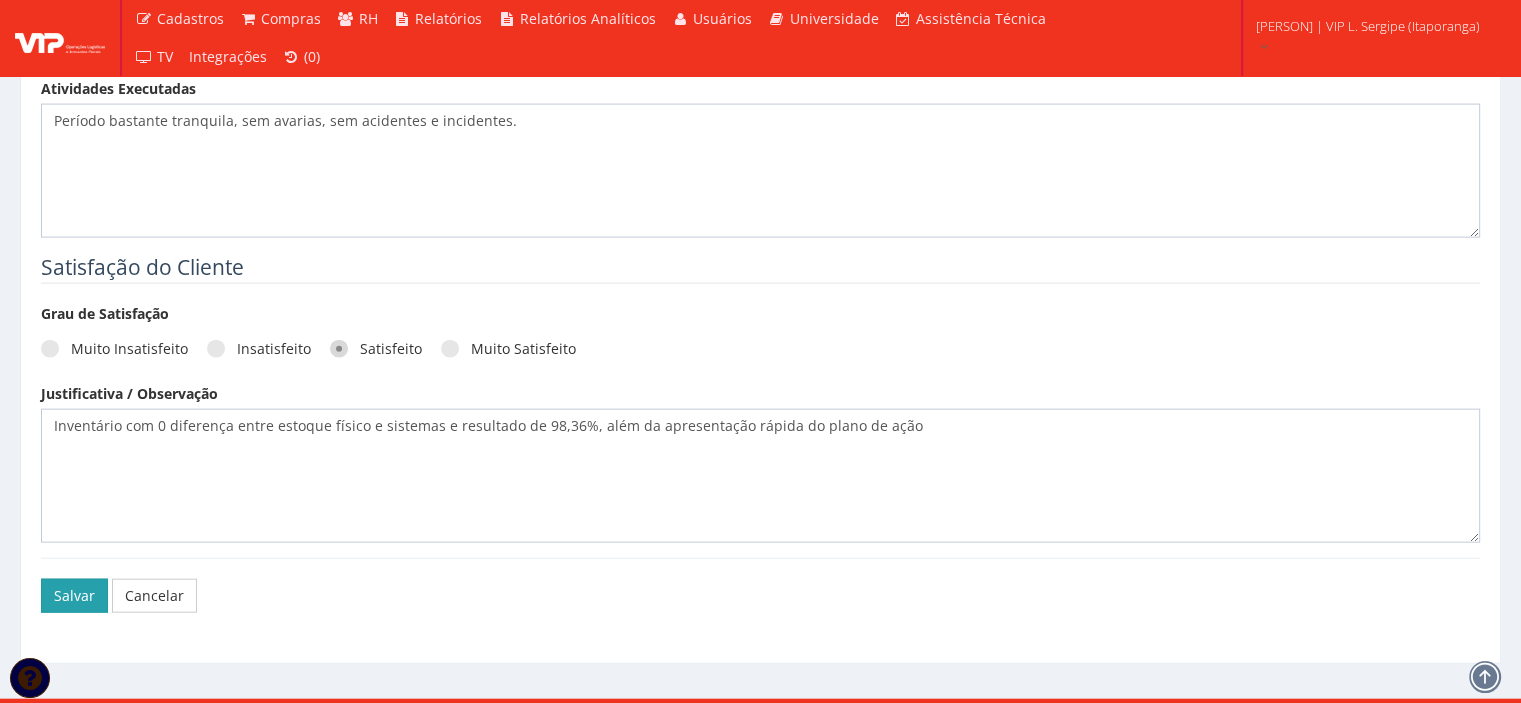 type on "Estamos há mais de 3 meses sem realizar manutenção preventiva em nossos equipamentos, incluive todas estão com o nível de óleo no mínimo e/ou abaixo do mínimo. Todas as empilhadeiras estão com problemas no cilindro de direção. A 02 está com o Blue Spot está queimado" 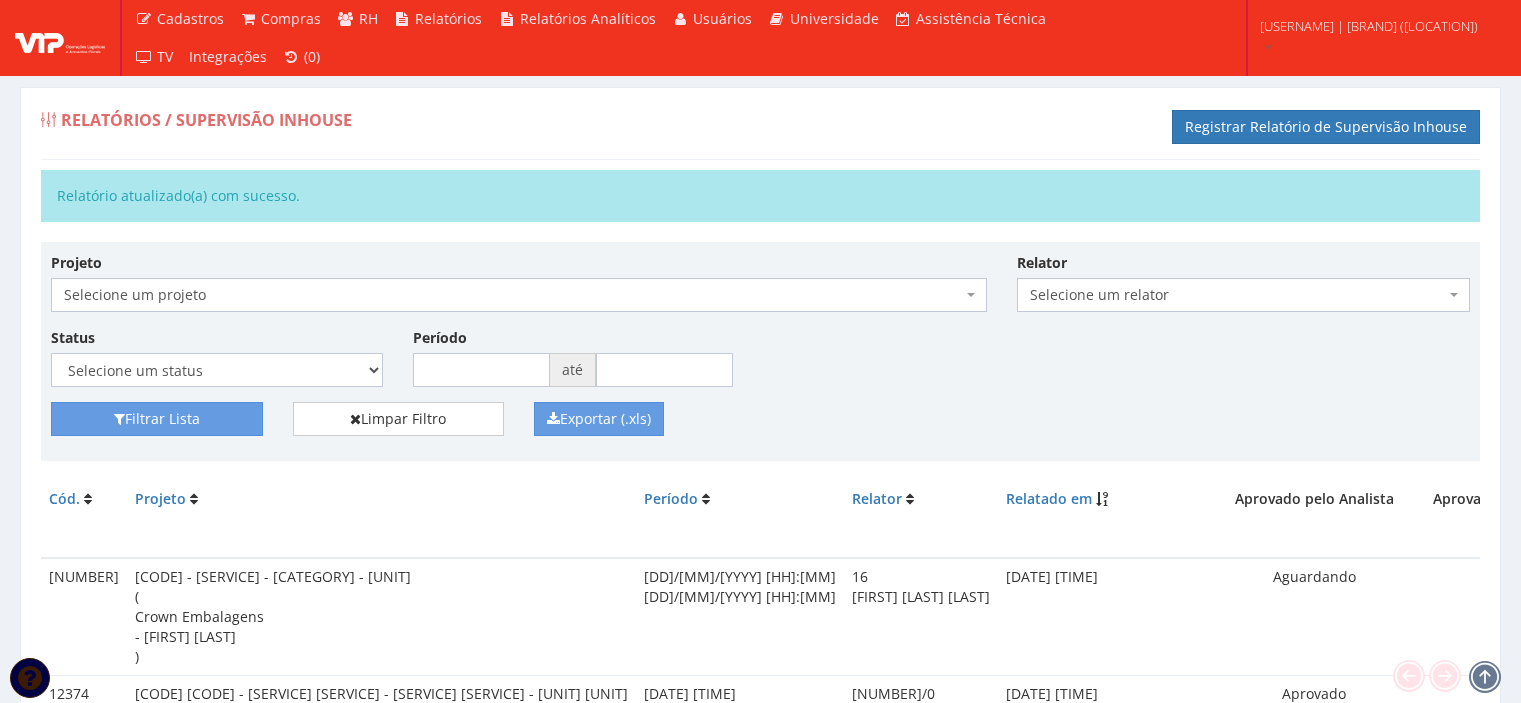 scroll, scrollTop: 0, scrollLeft: 0, axis: both 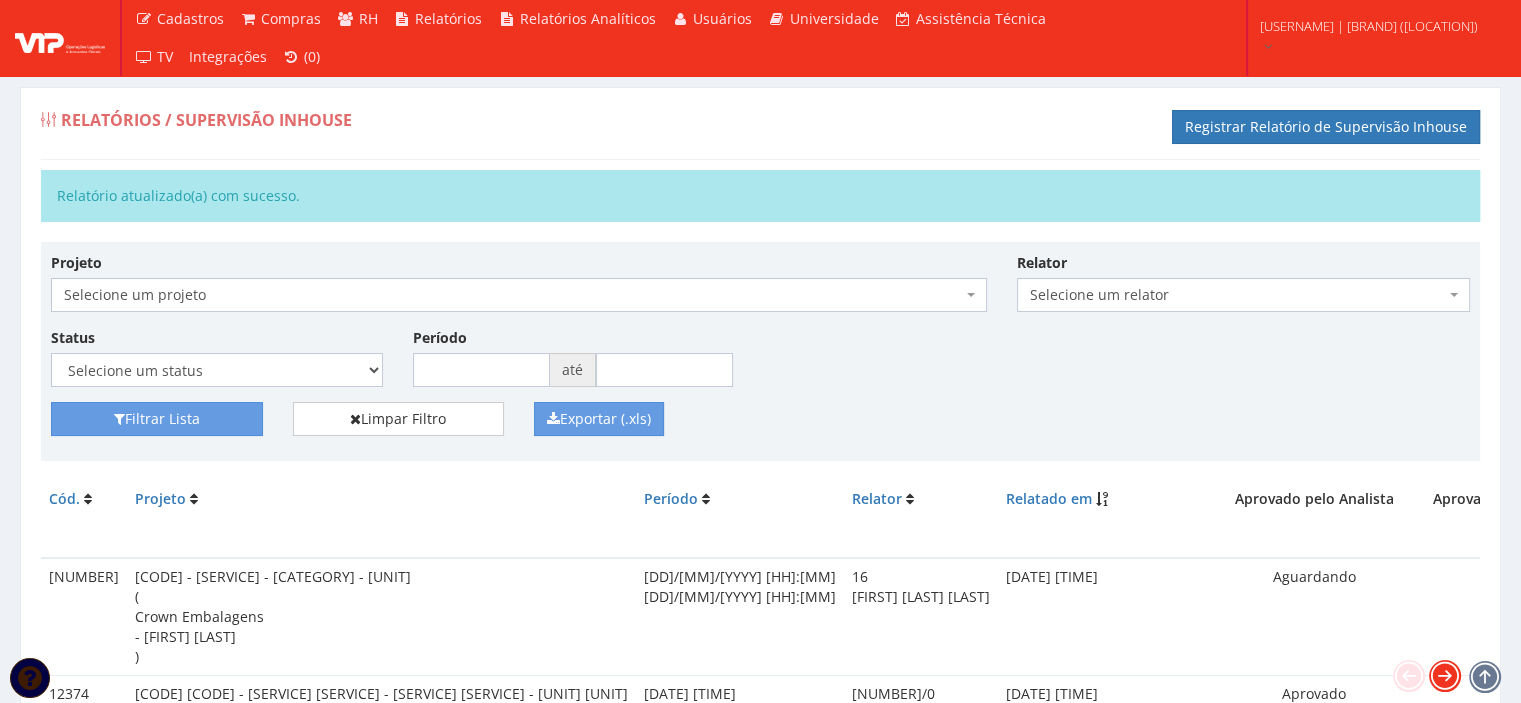 click at bounding box center (1445, 676) 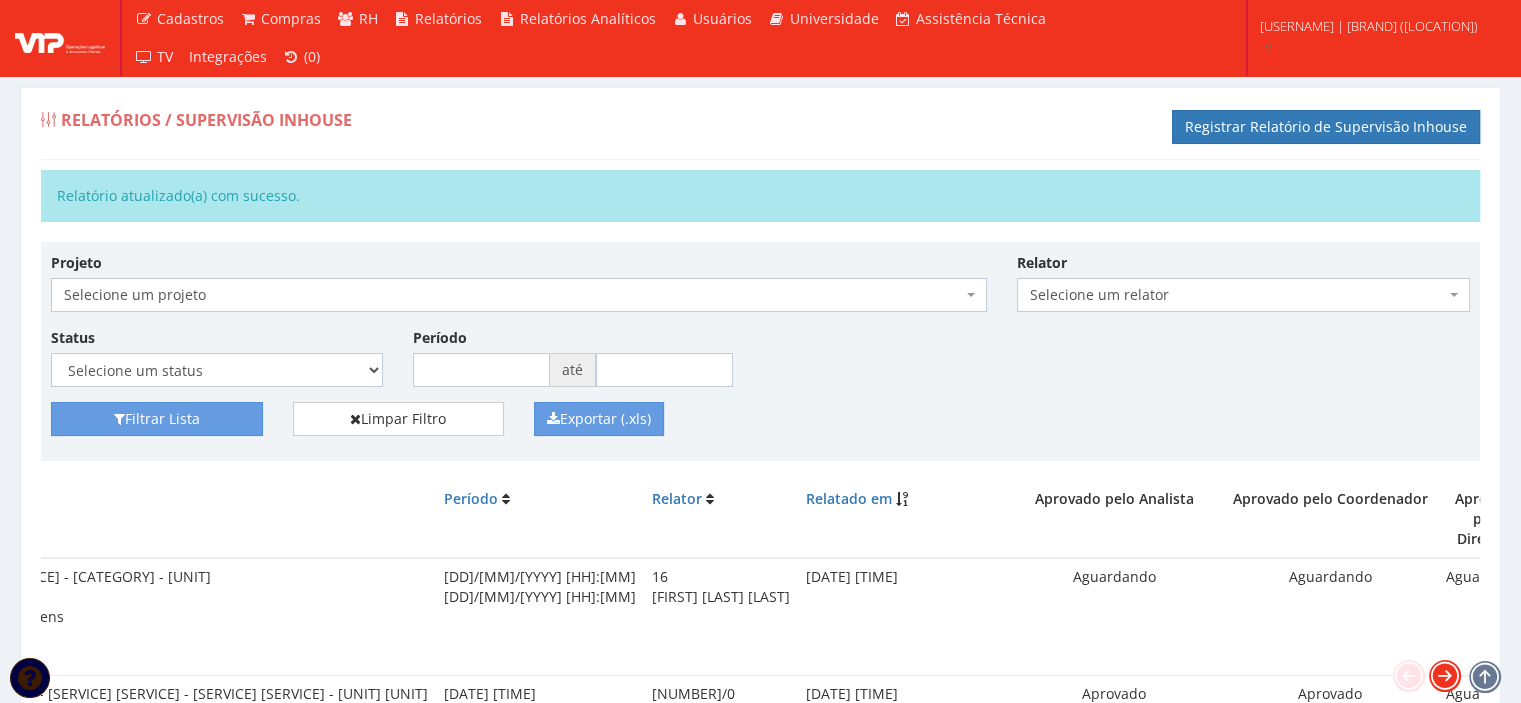 click at bounding box center (1445, 676) 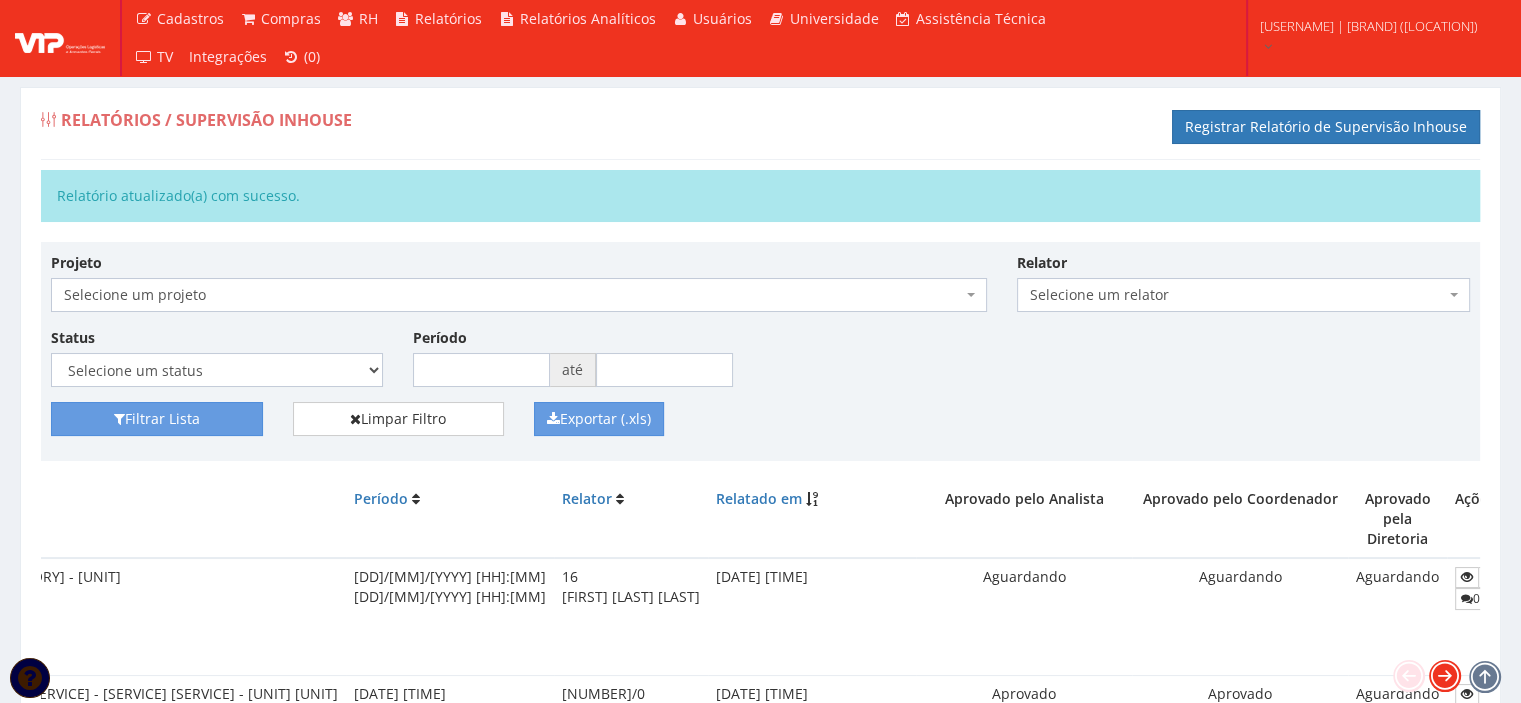 click at bounding box center (1445, 676) 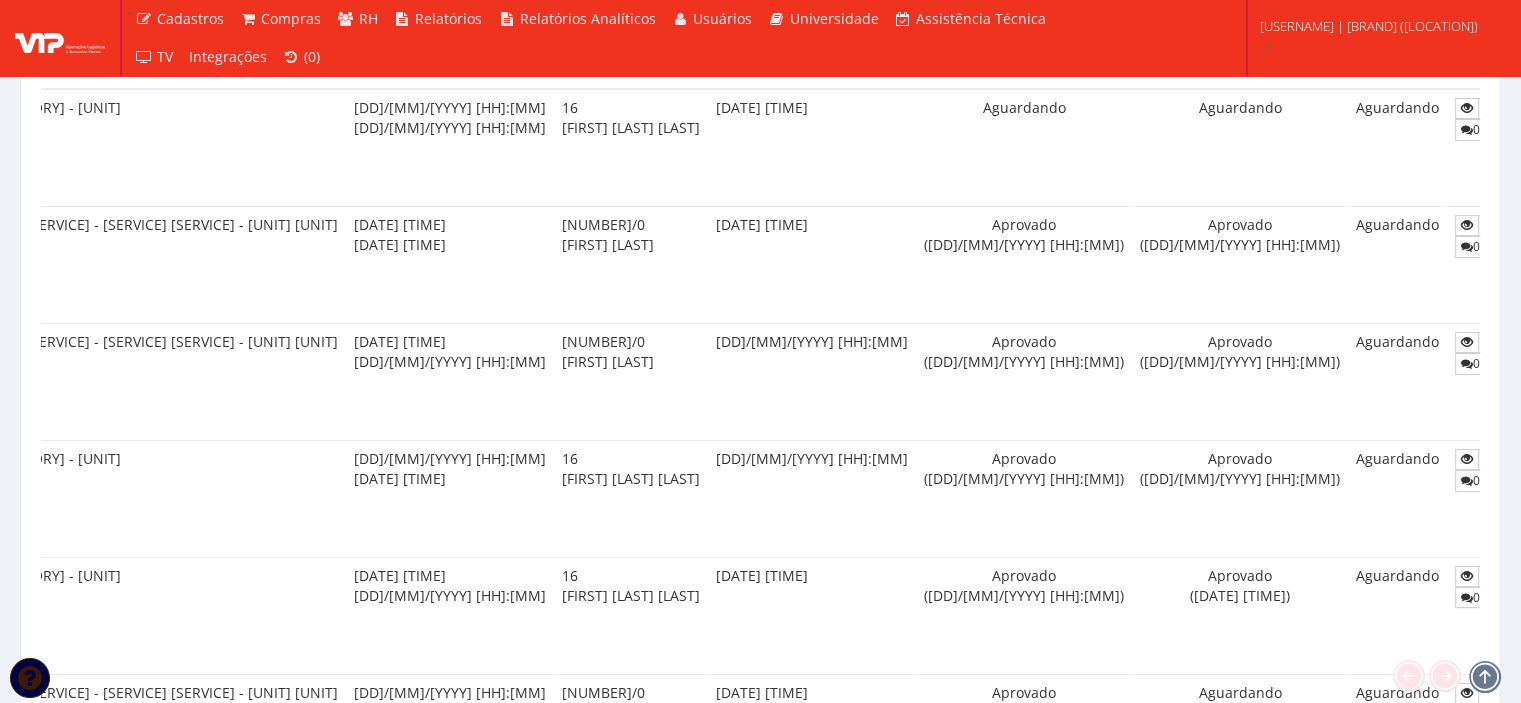 scroll, scrollTop: 500, scrollLeft: 0, axis: vertical 